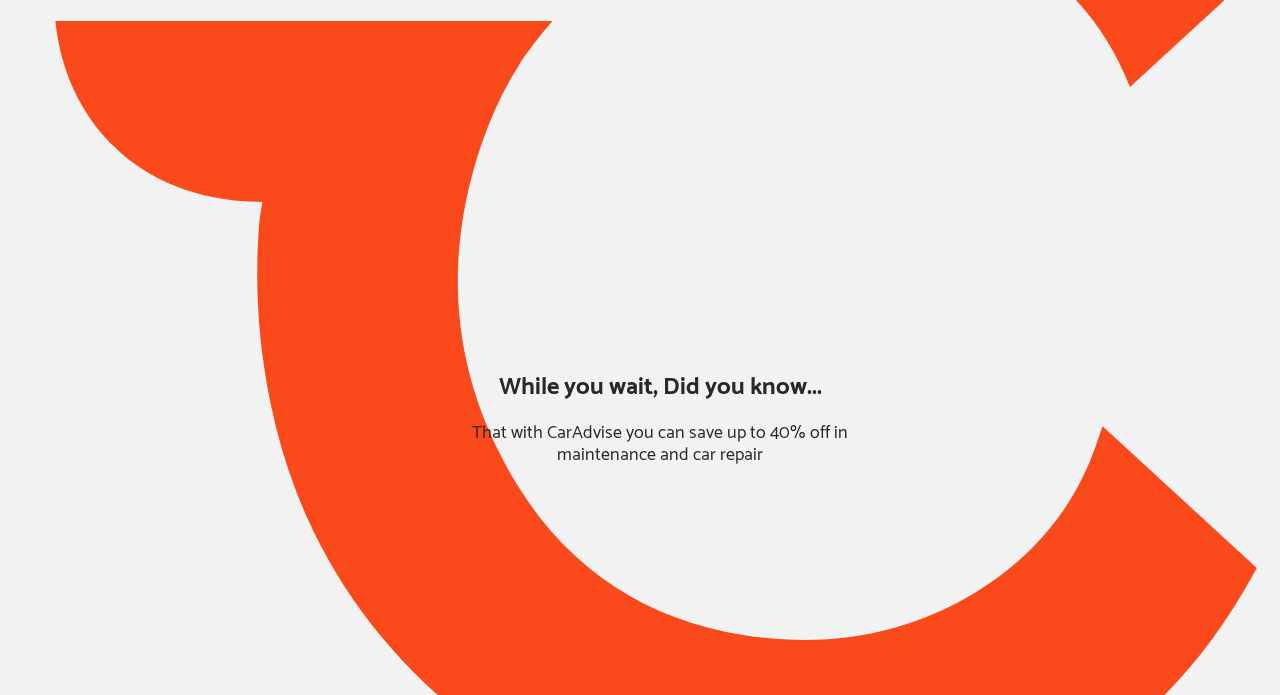 scroll, scrollTop: 0, scrollLeft: 0, axis: both 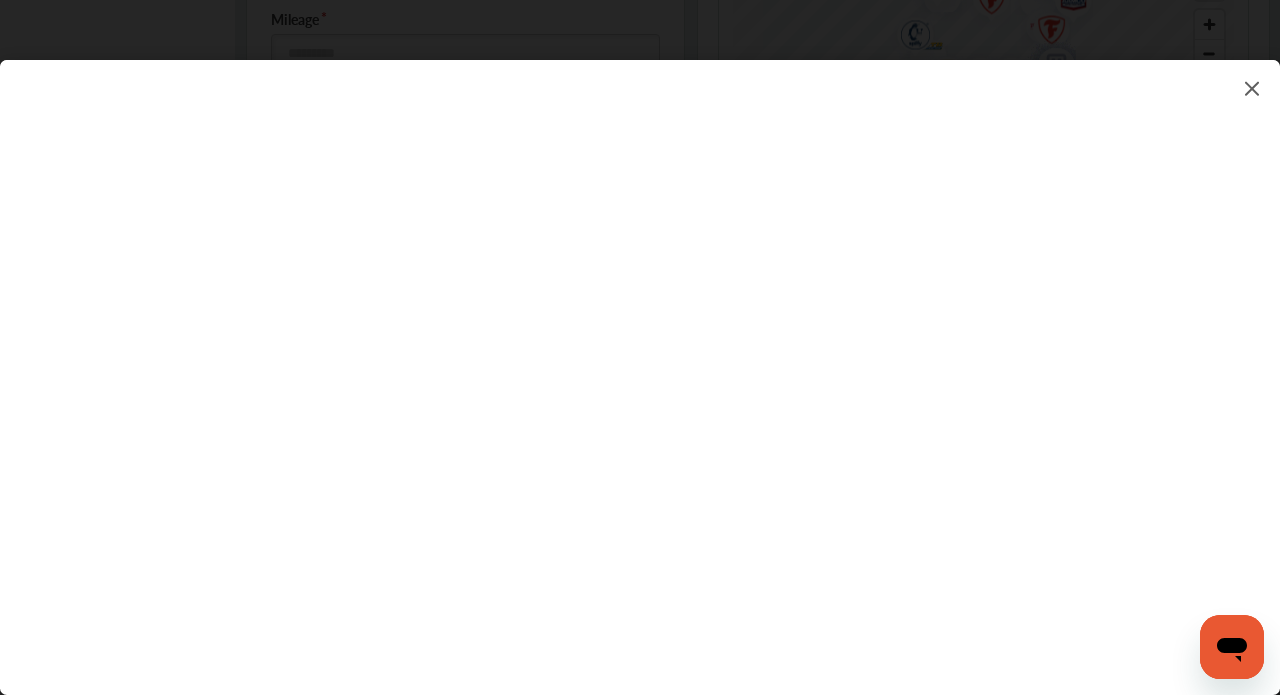 click at bounding box center (1252, 88) 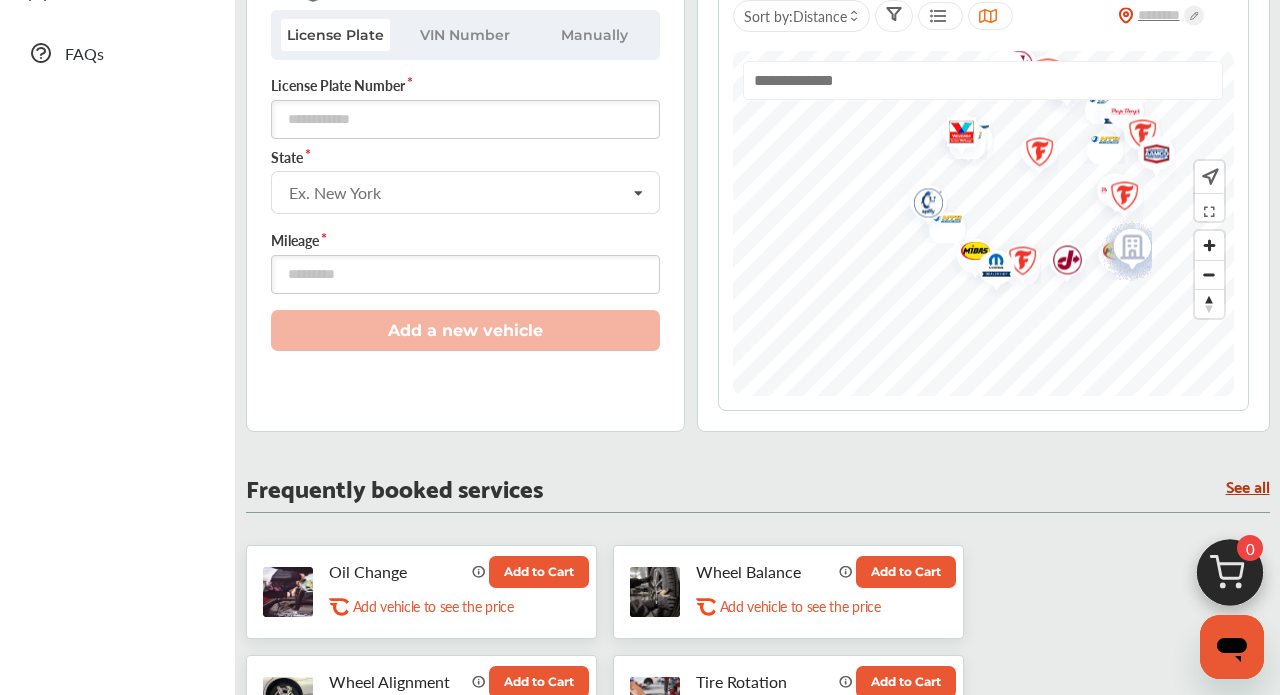 scroll, scrollTop: 550, scrollLeft: 0, axis: vertical 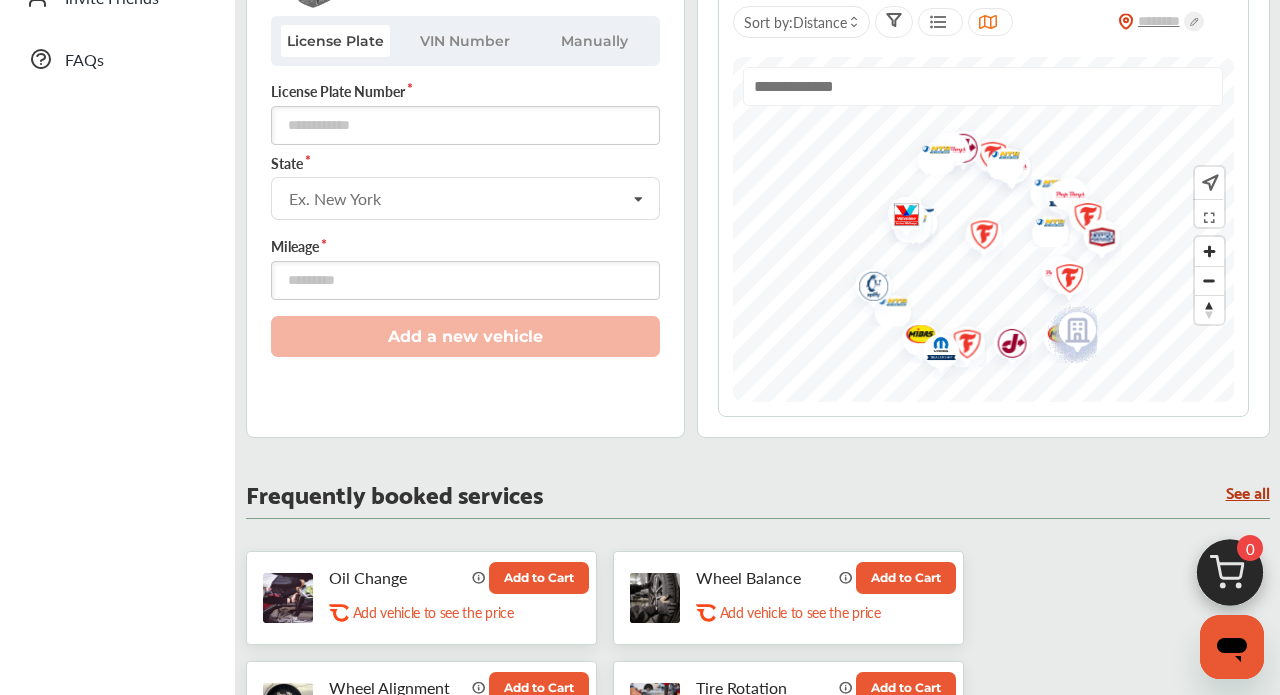 drag, startPoint x: 1085, startPoint y: 294, endPoint x: 1029, endPoint y: 370, distance: 94.40339 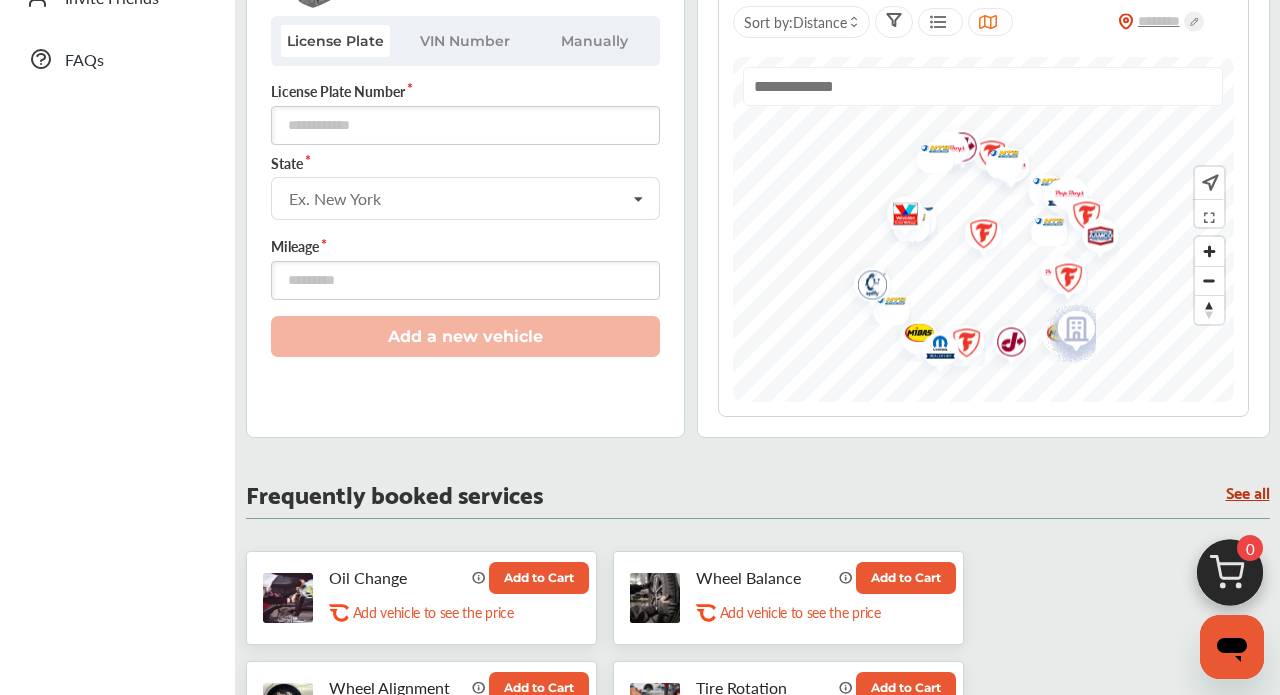 click at bounding box center [976, 236] 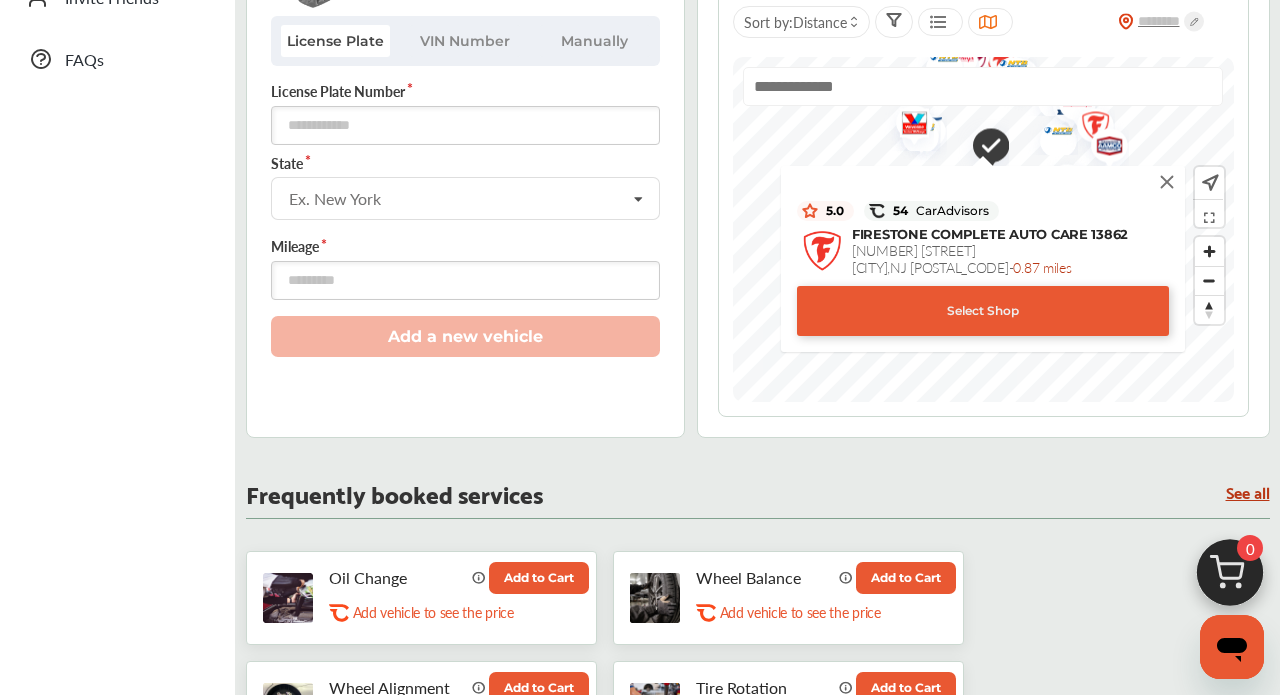 click on "Select Shop" at bounding box center [983, 311] 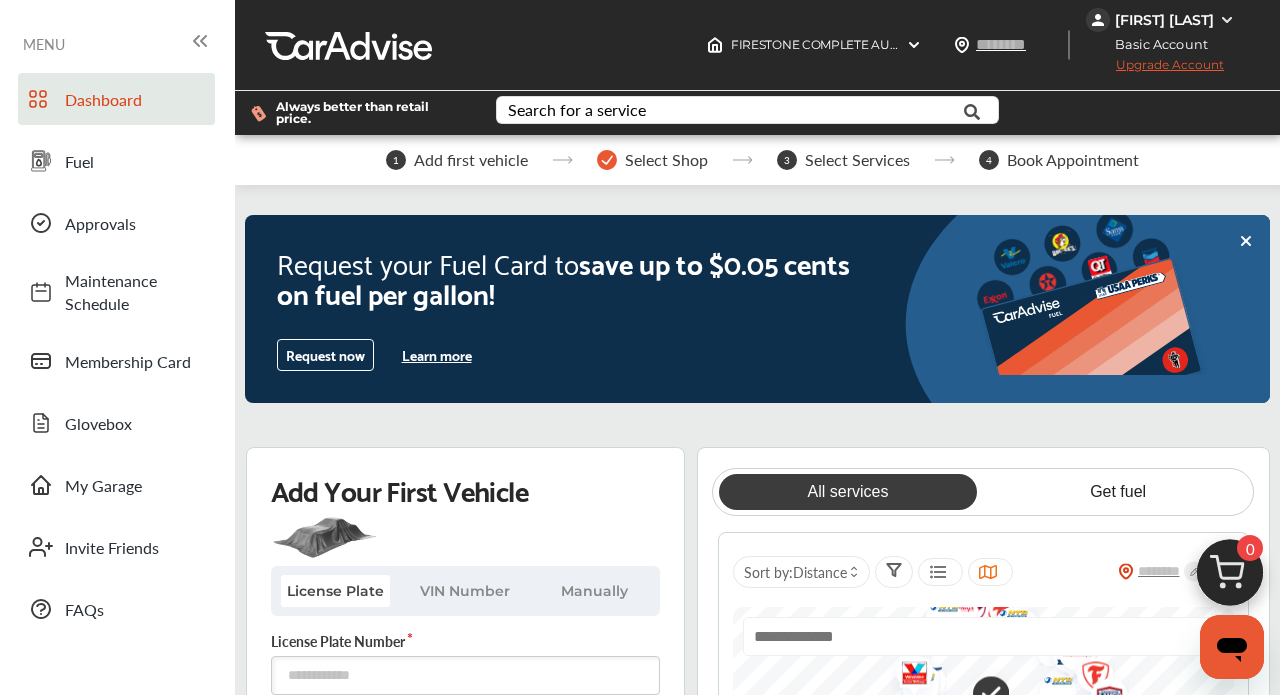 scroll, scrollTop: 0, scrollLeft: 0, axis: both 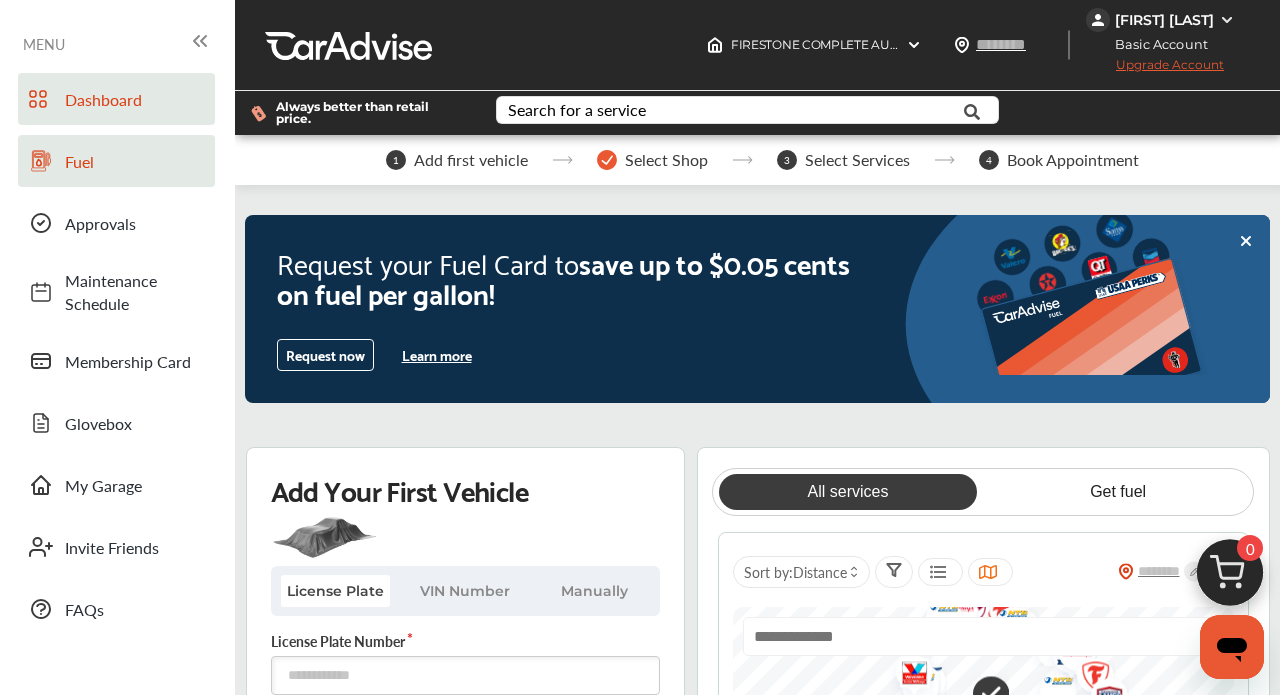click on "Fuel" at bounding box center (116, 161) 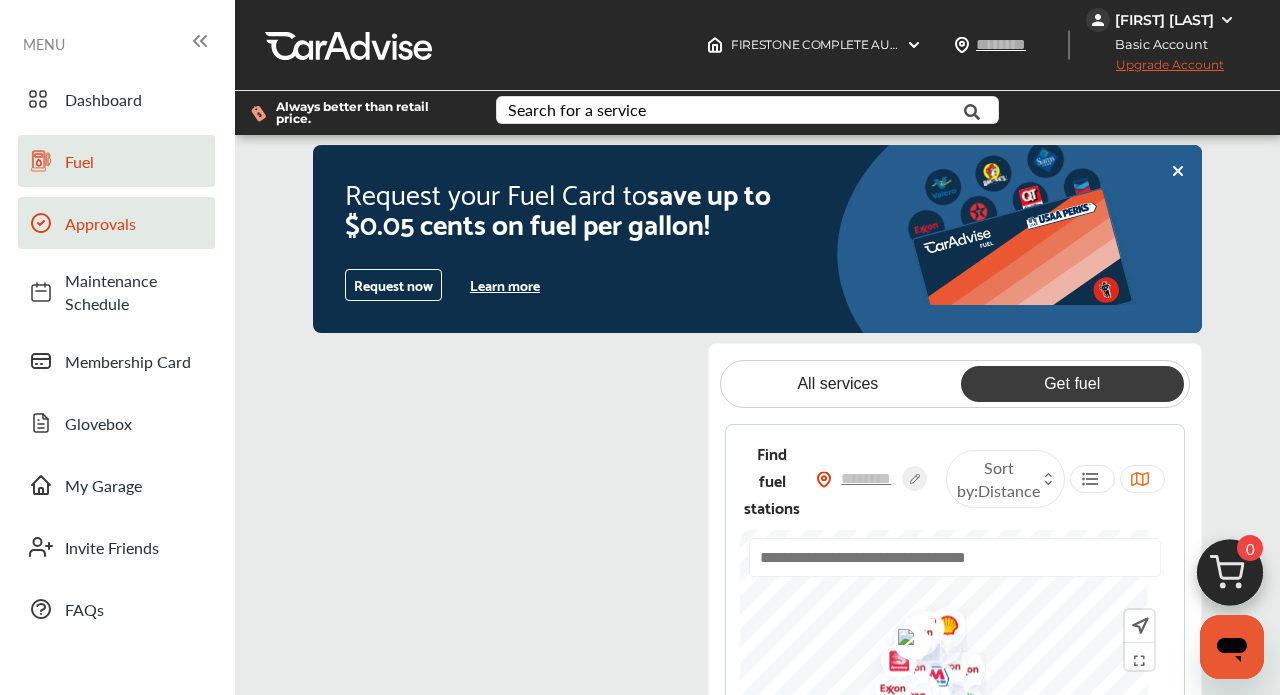 click on "Approvals" at bounding box center [116, 223] 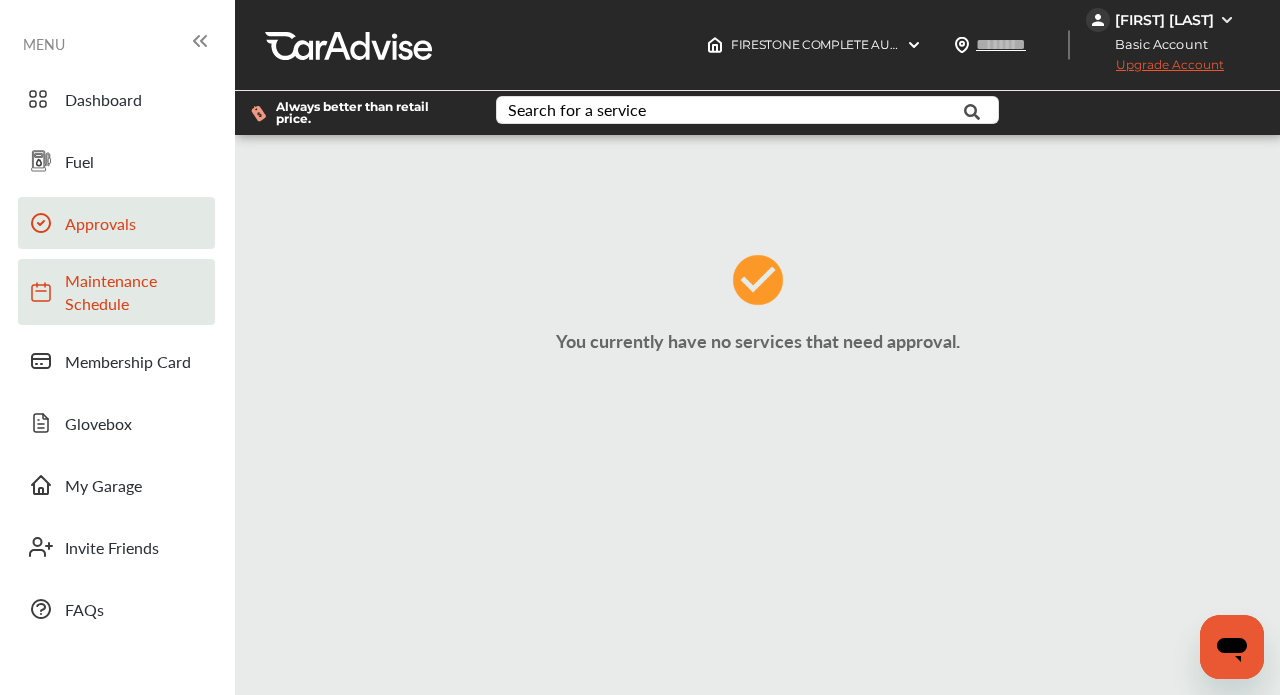 click on "Maintenance Schedule" at bounding box center (135, 292) 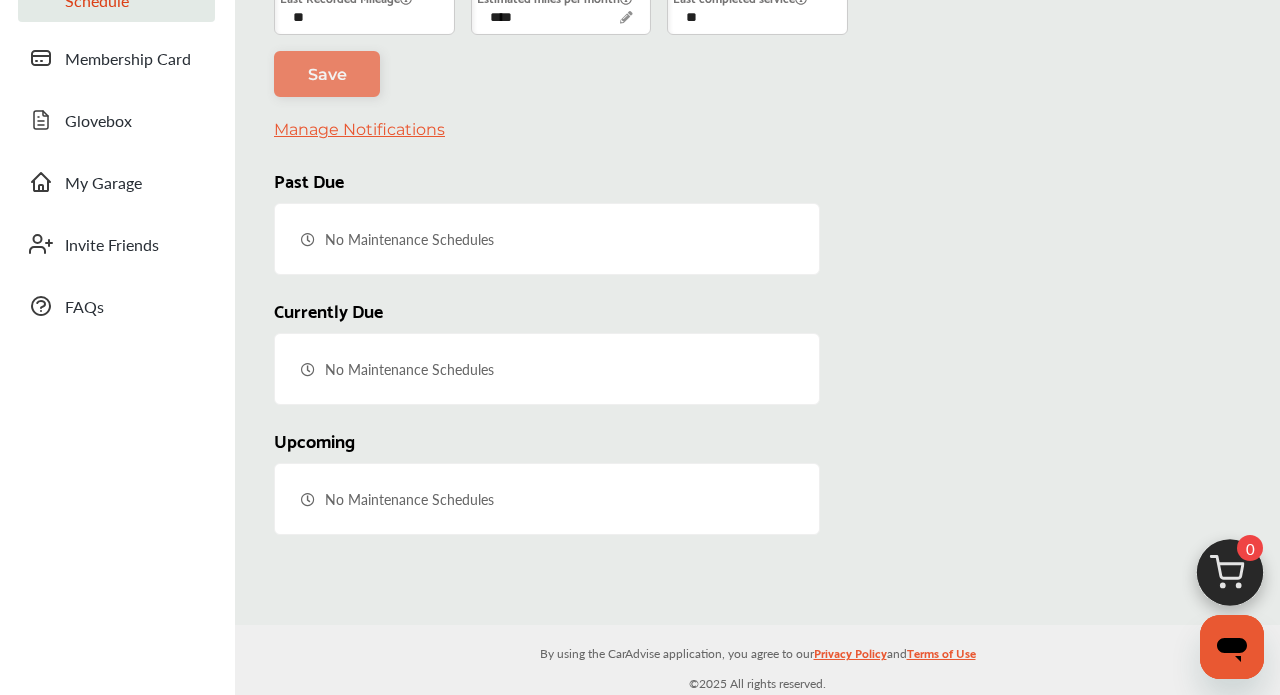 scroll, scrollTop: 299, scrollLeft: 0, axis: vertical 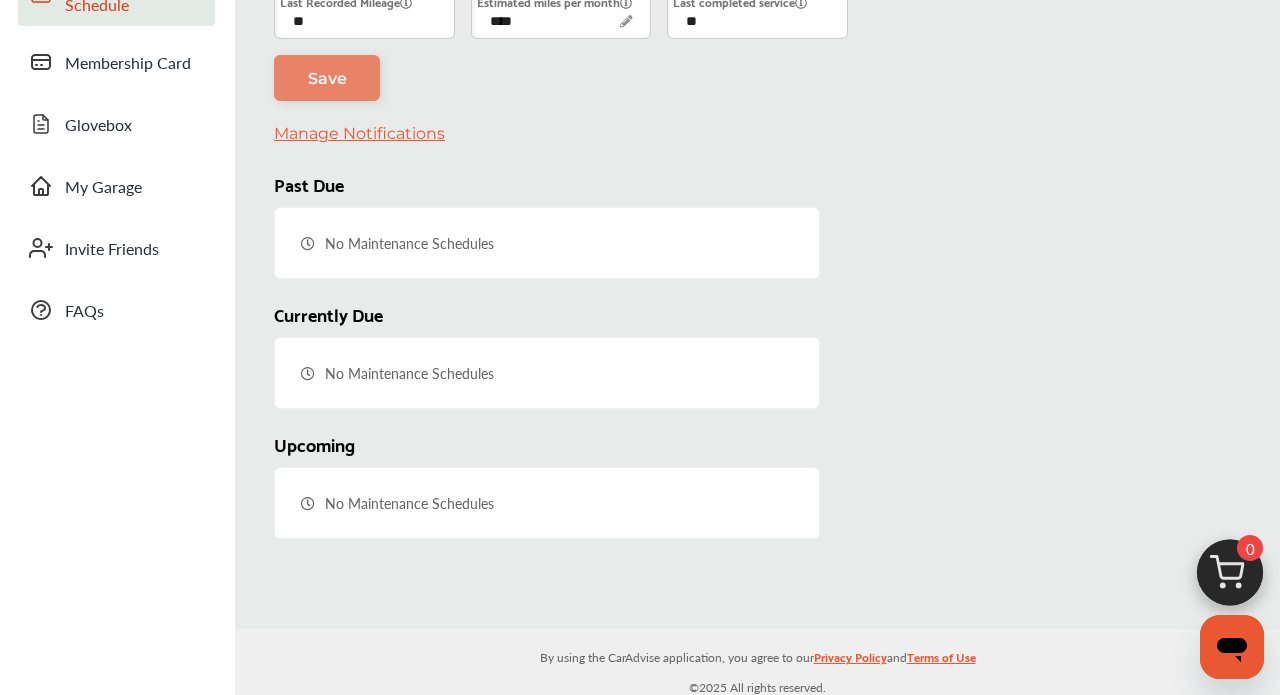 click on "No Maintenance Schedules" at bounding box center (547, 243) 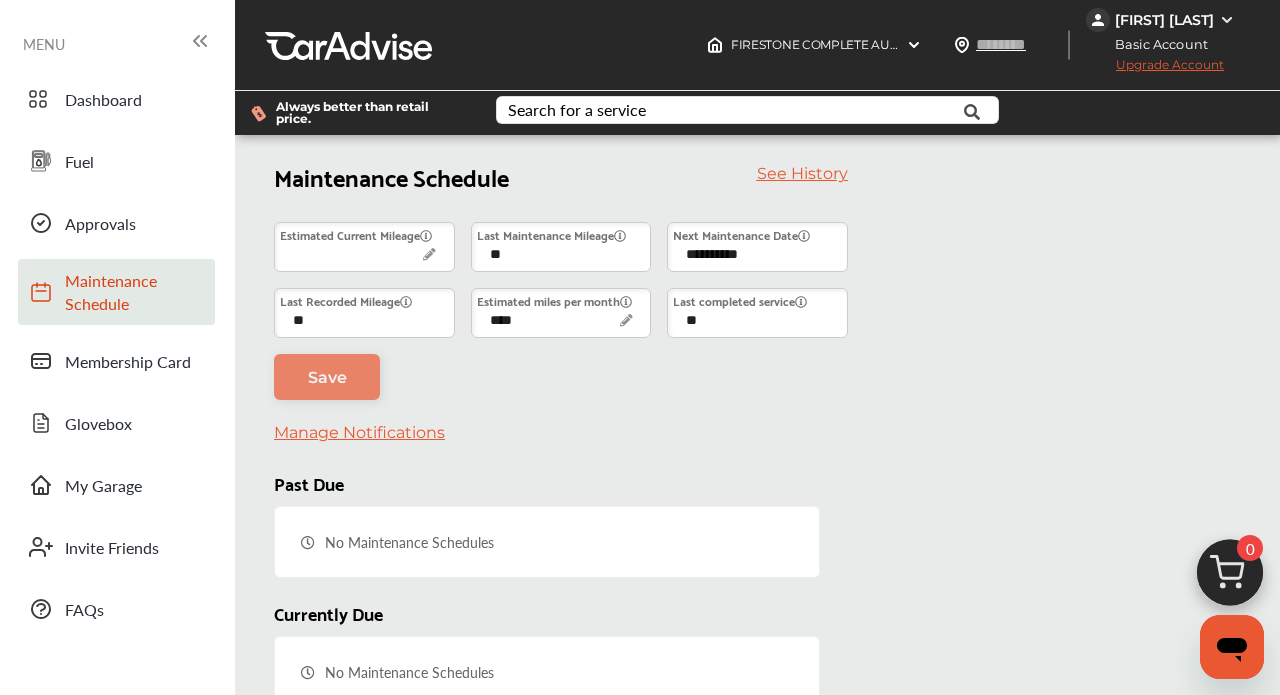 scroll, scrollTop: 0, scrollLeft: 0, axis: both 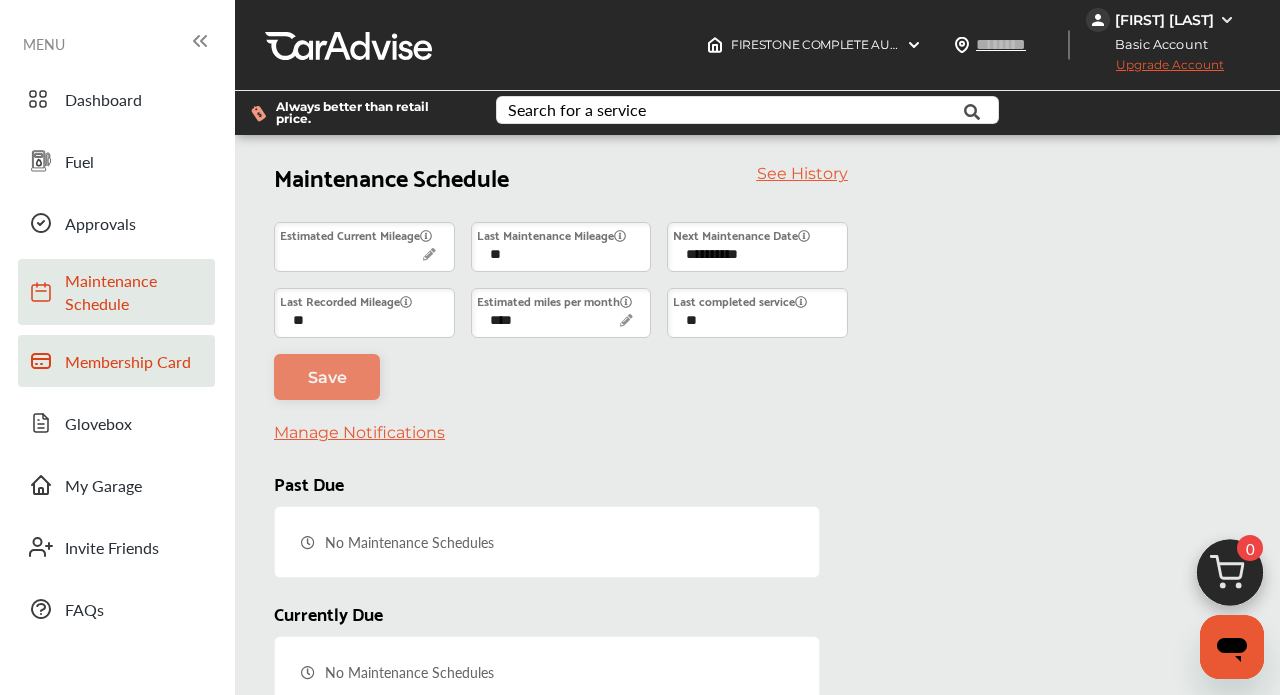 click on "Membership Card" at bounding box center (135, 361) 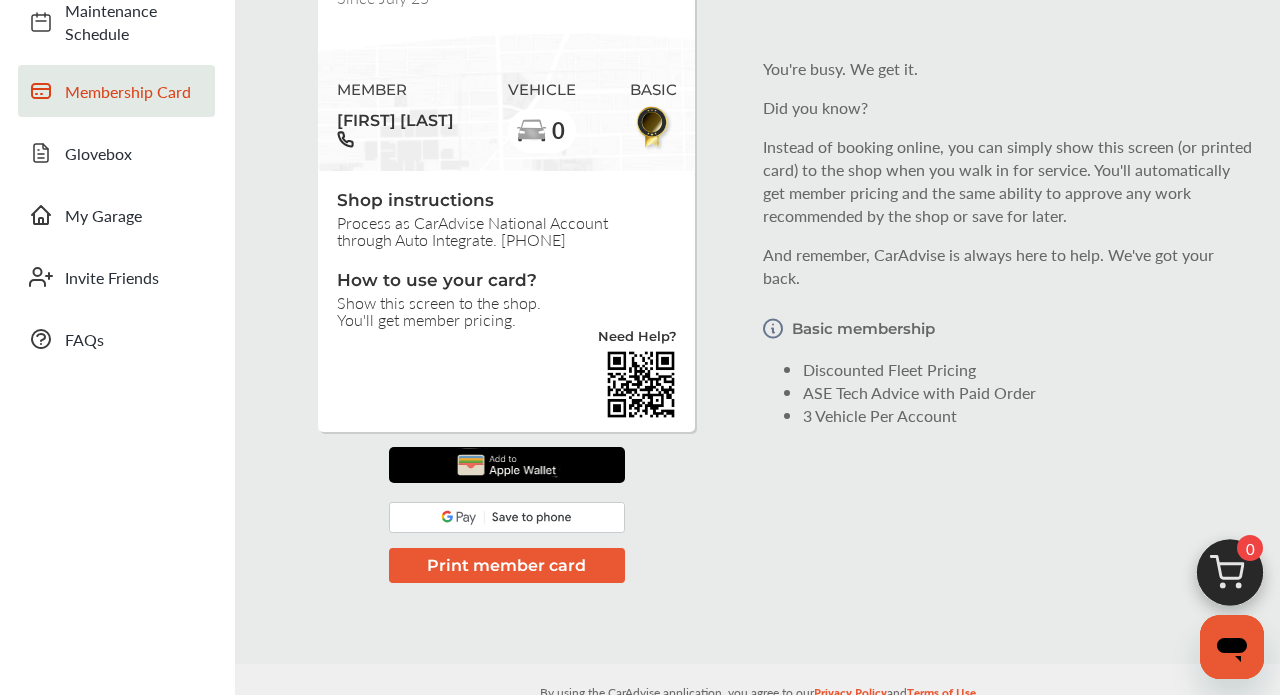 scroll, scrollTop: 268, scrollLeft: 0, axis: vertical 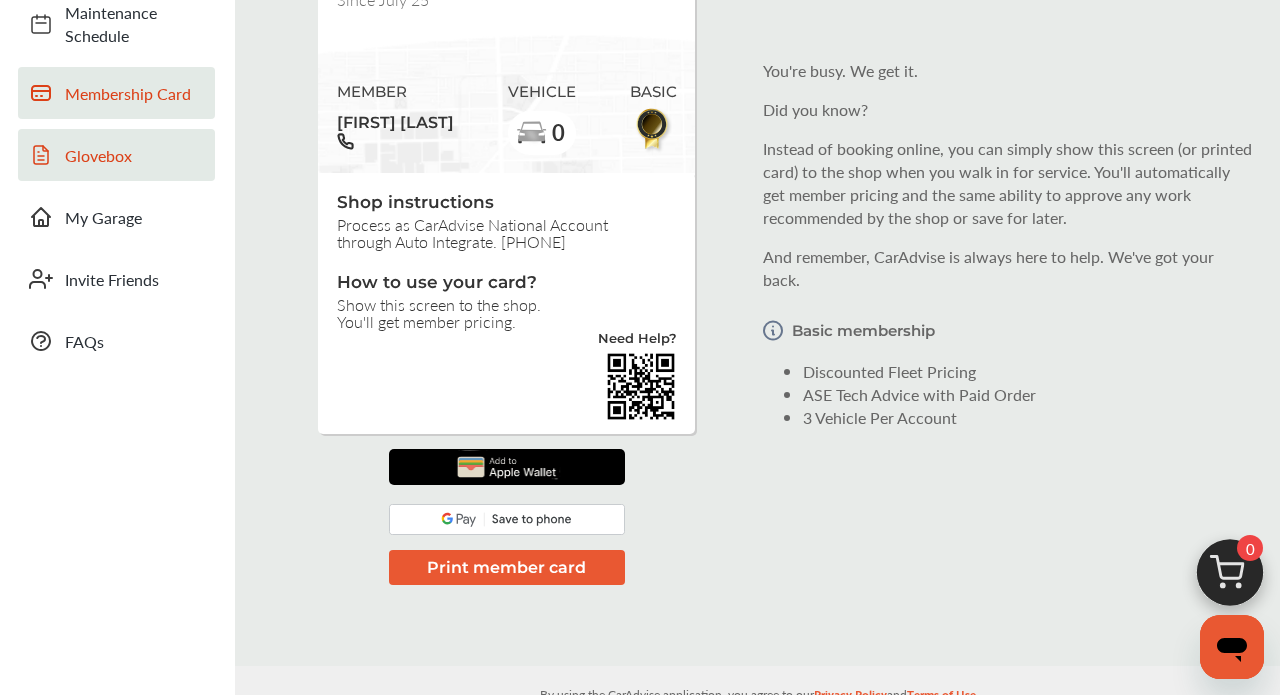 click on "Glovebox" at bounding box center (135, 155) 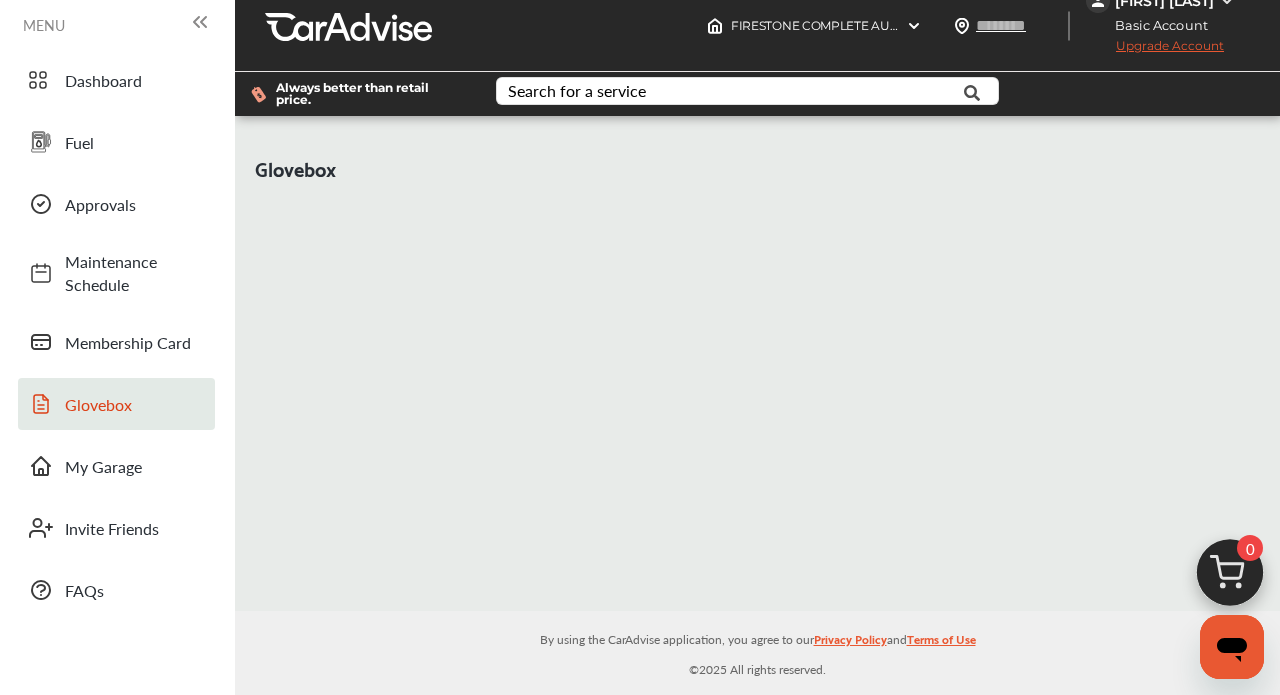 scroll, scrollTop: 27, scrollLeft: 0, axis: vertical 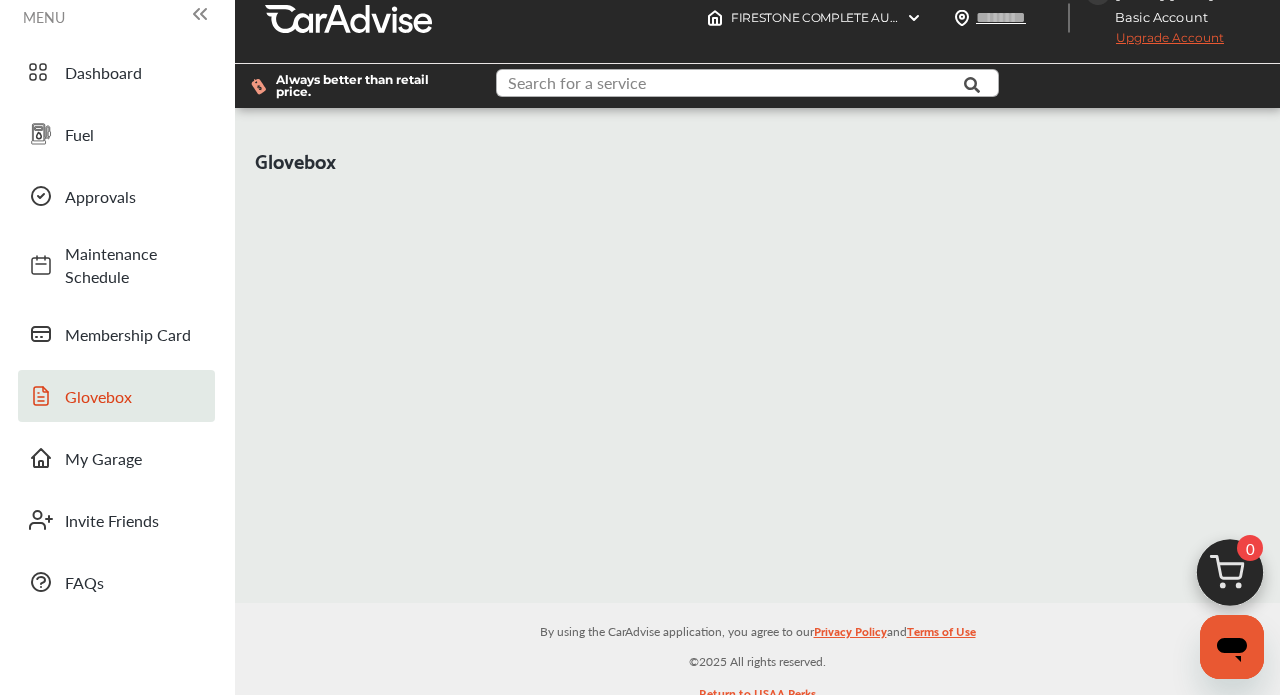 click at bounding box center [735, 85] 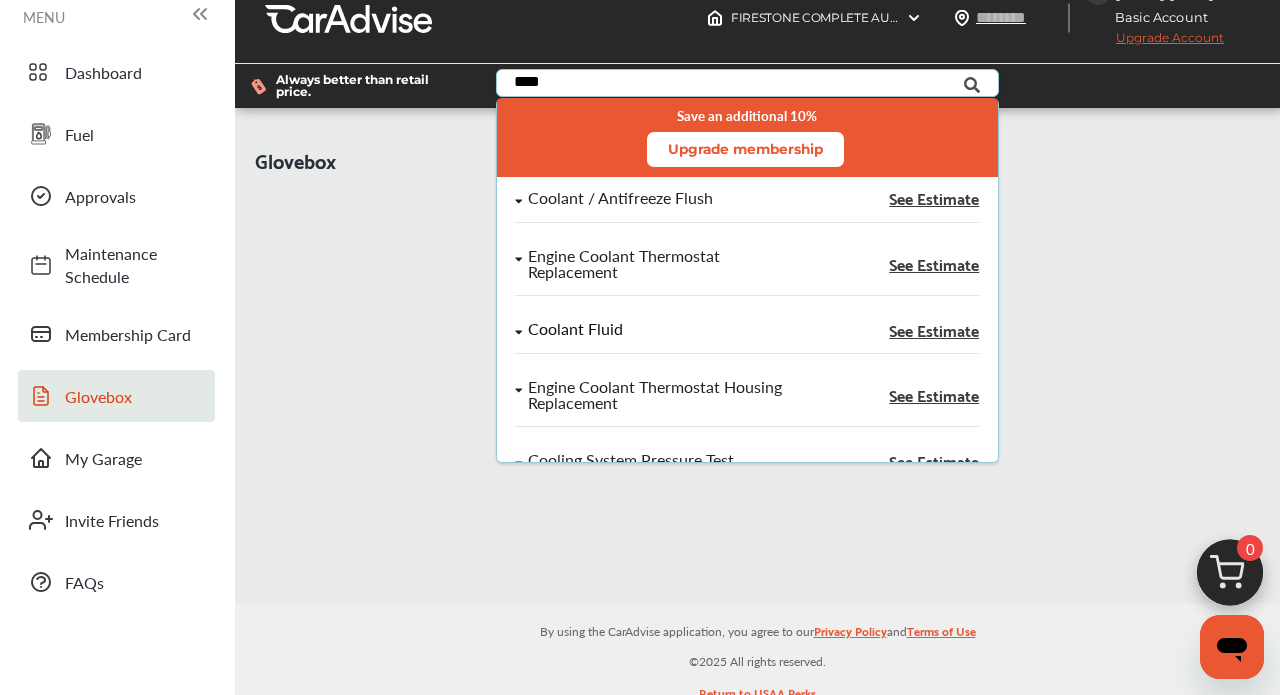 type on "****" 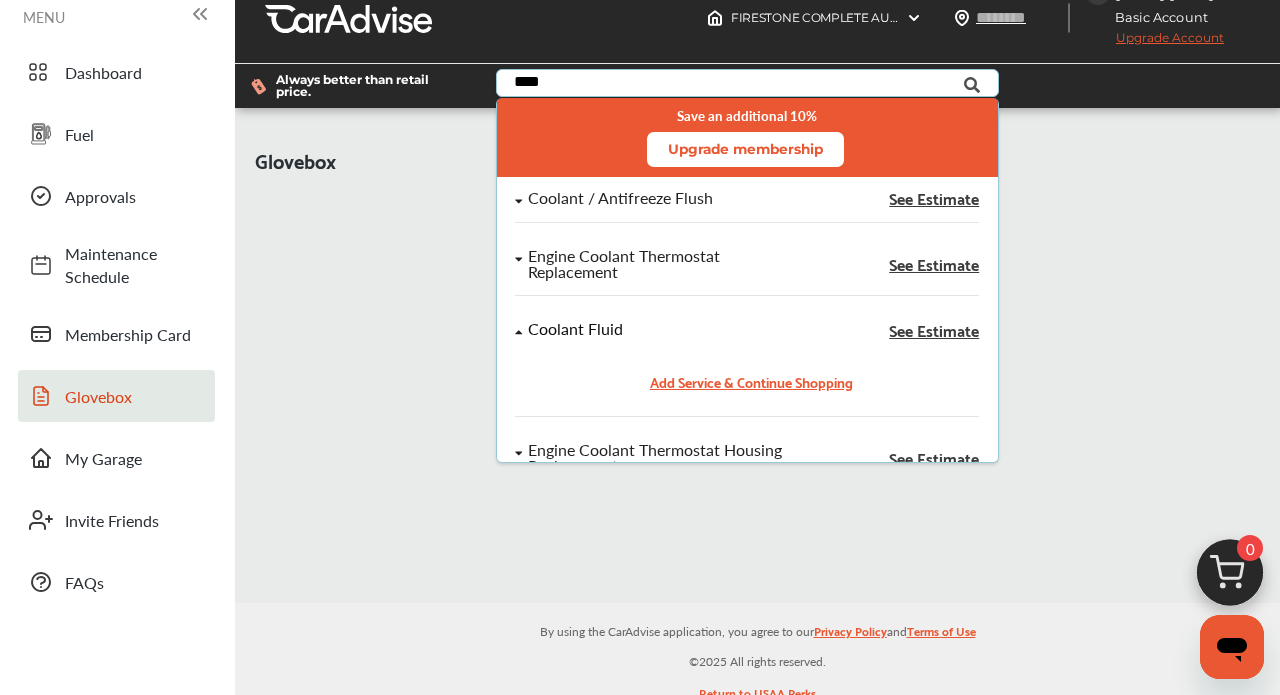 type 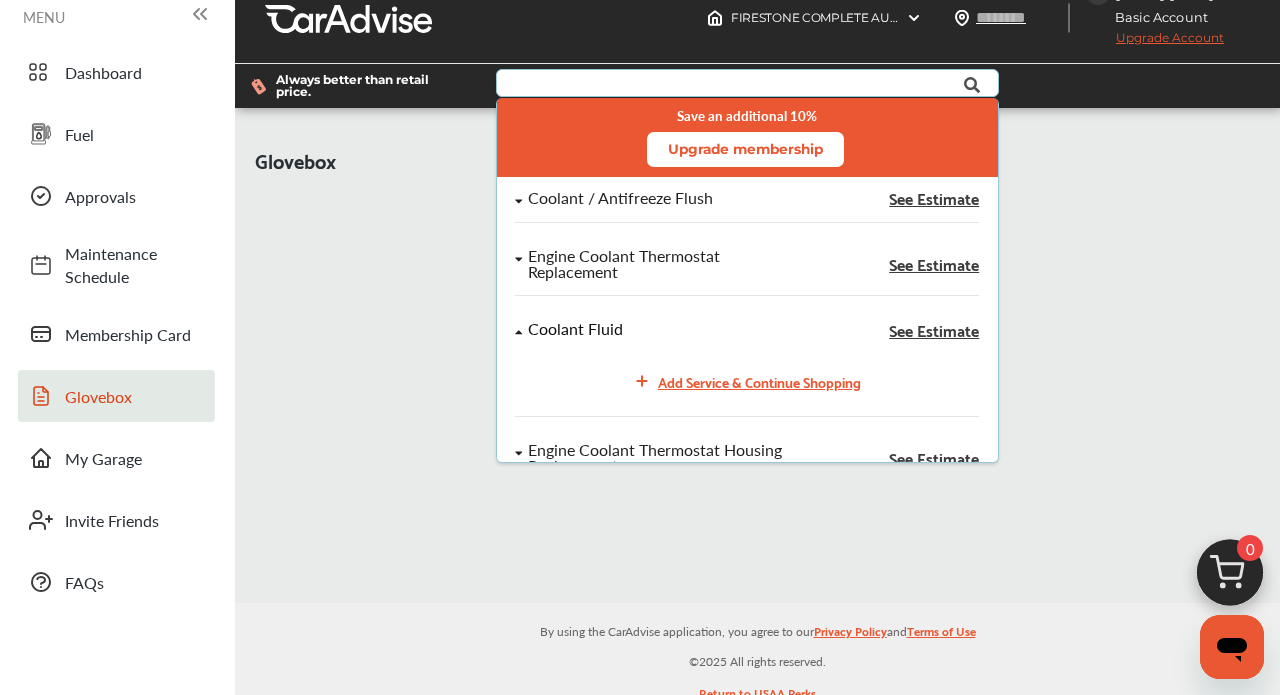 scroll, scrollTop: 31, scrollLeft: 0, axis: vertical 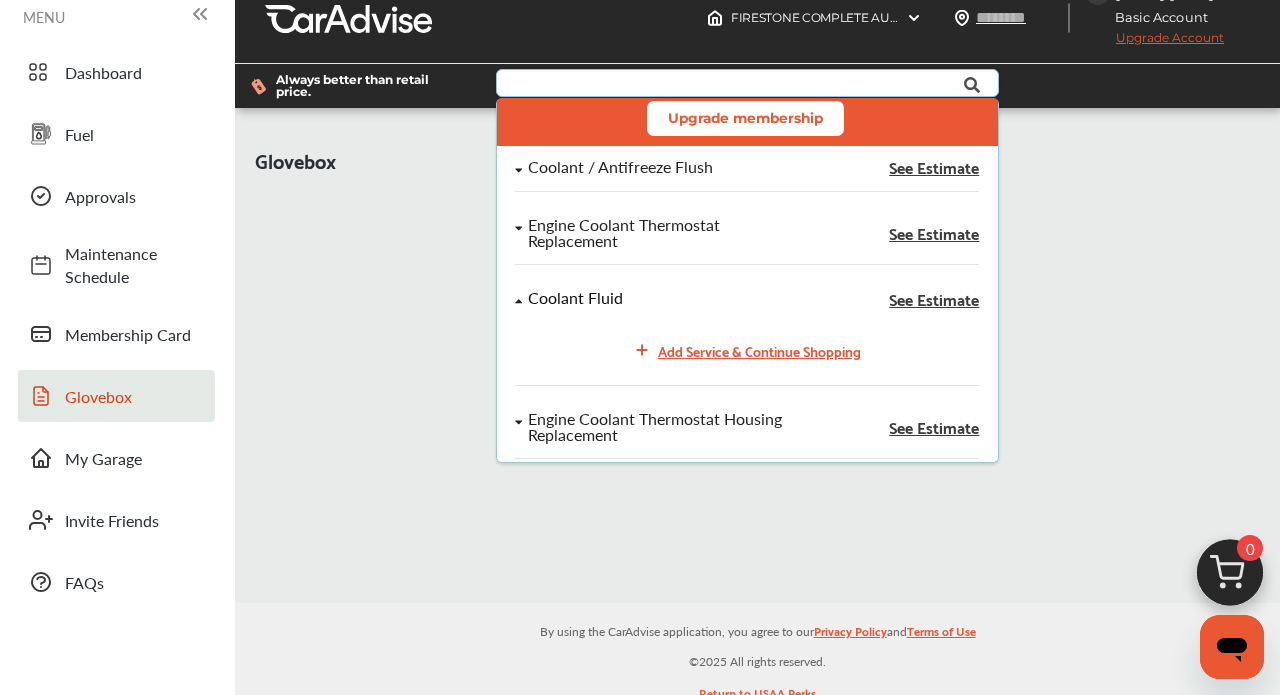 click on "See Estimate" at bounding box center (934, 299) 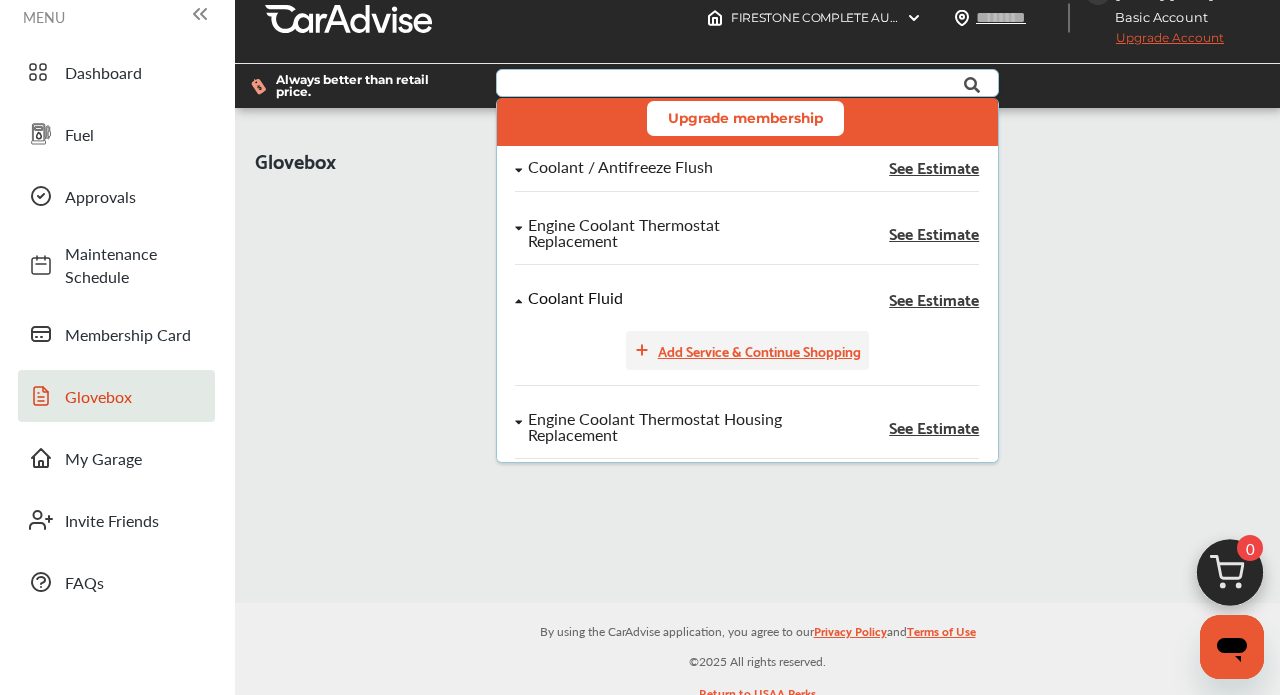 click on "Add Service & Continue Shopping" at bounding box center (747, 350) 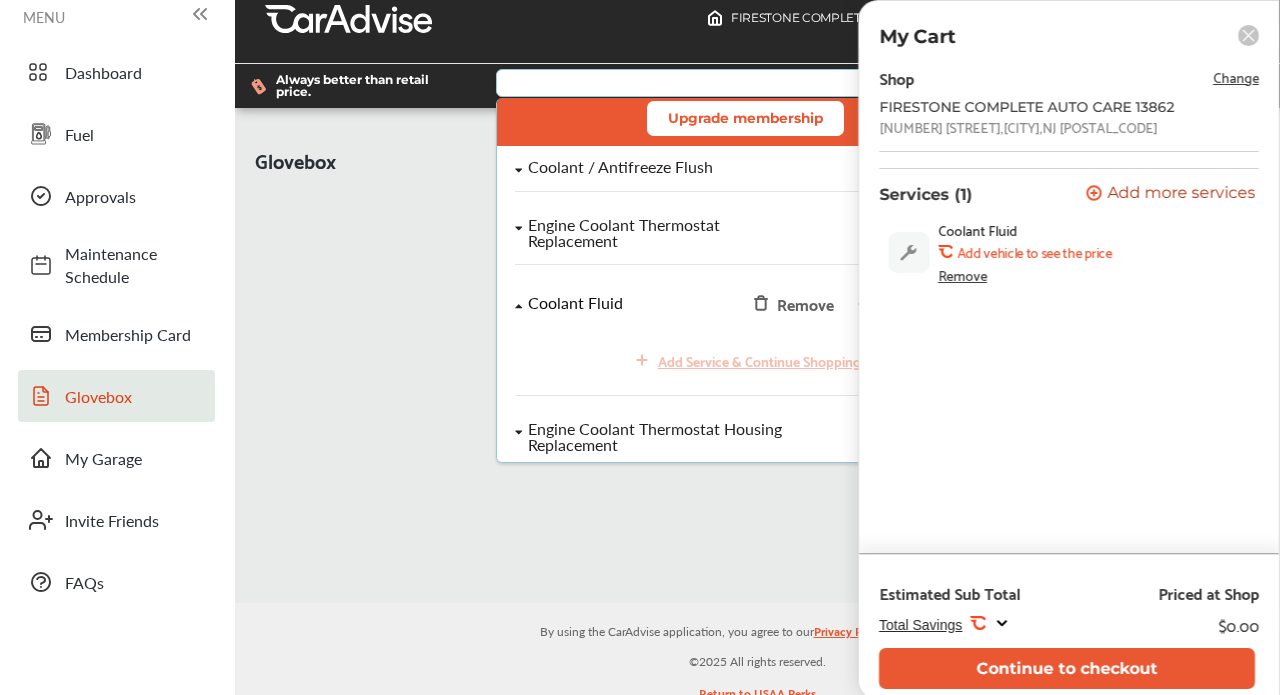 click on "Glovebox" at bounding box center [757, 355] 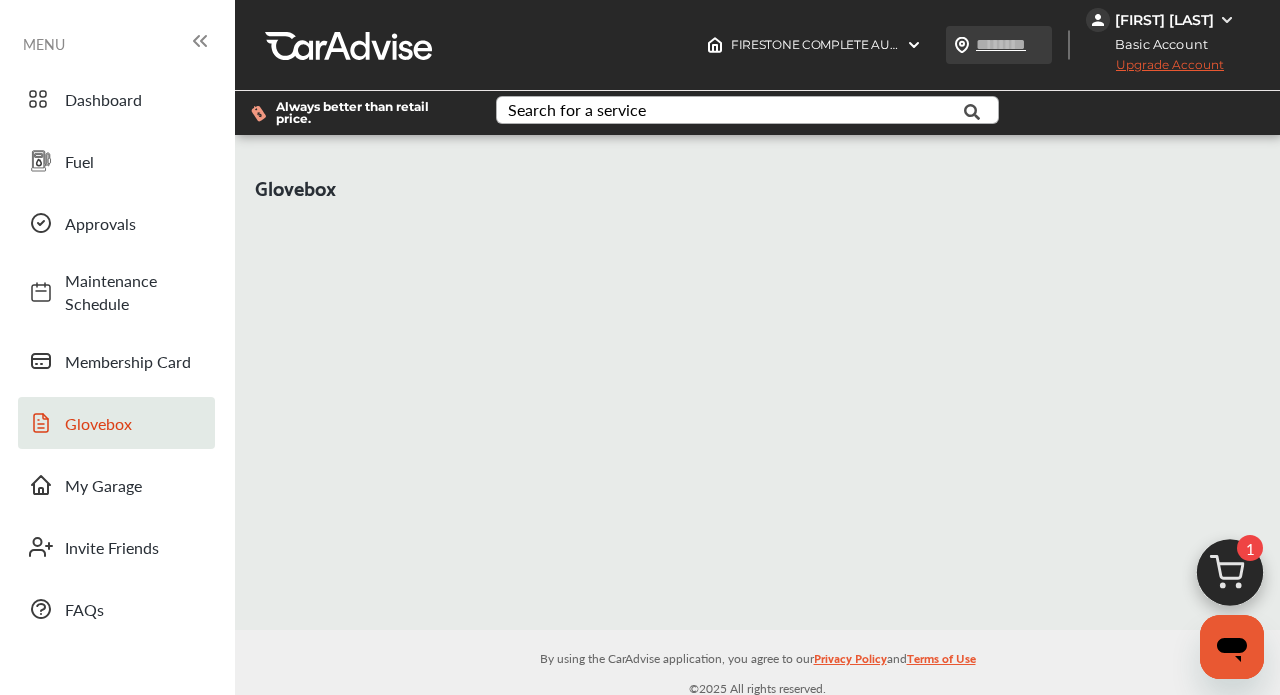scroll, scrollTop: 0, scrollLeft: 0, axis: both 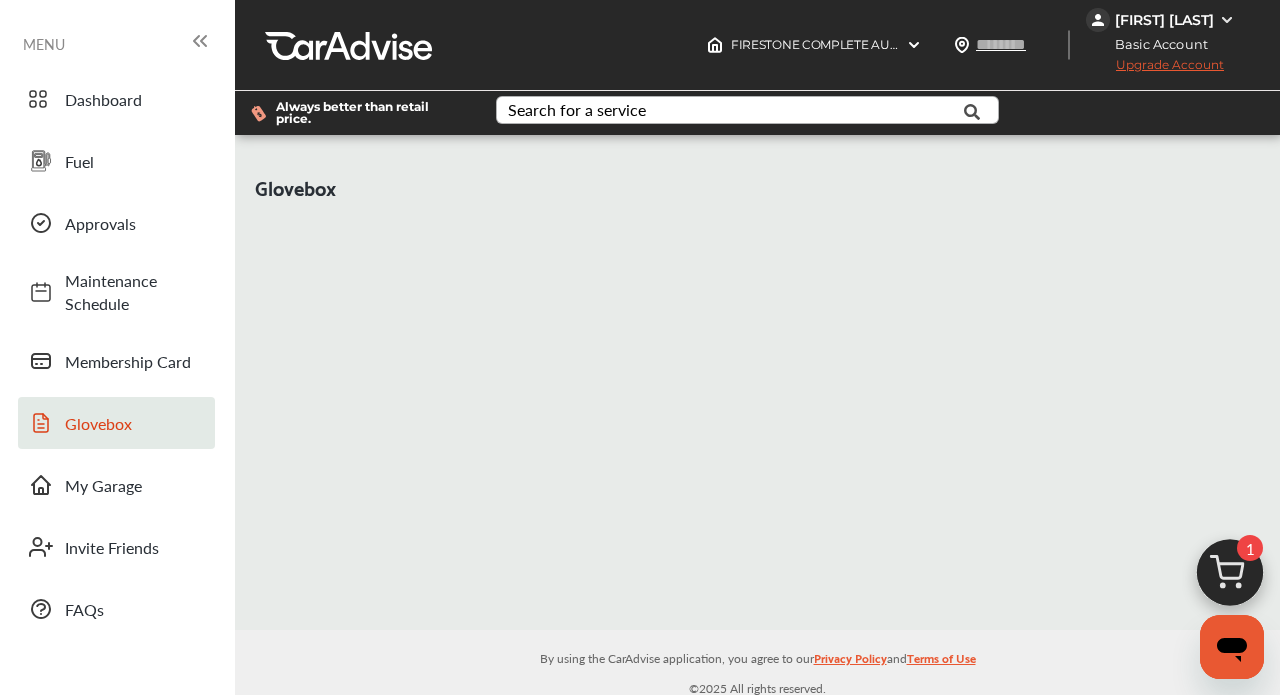 click on "[FIRST] [LAST]" at bounding box center (1164, 20) 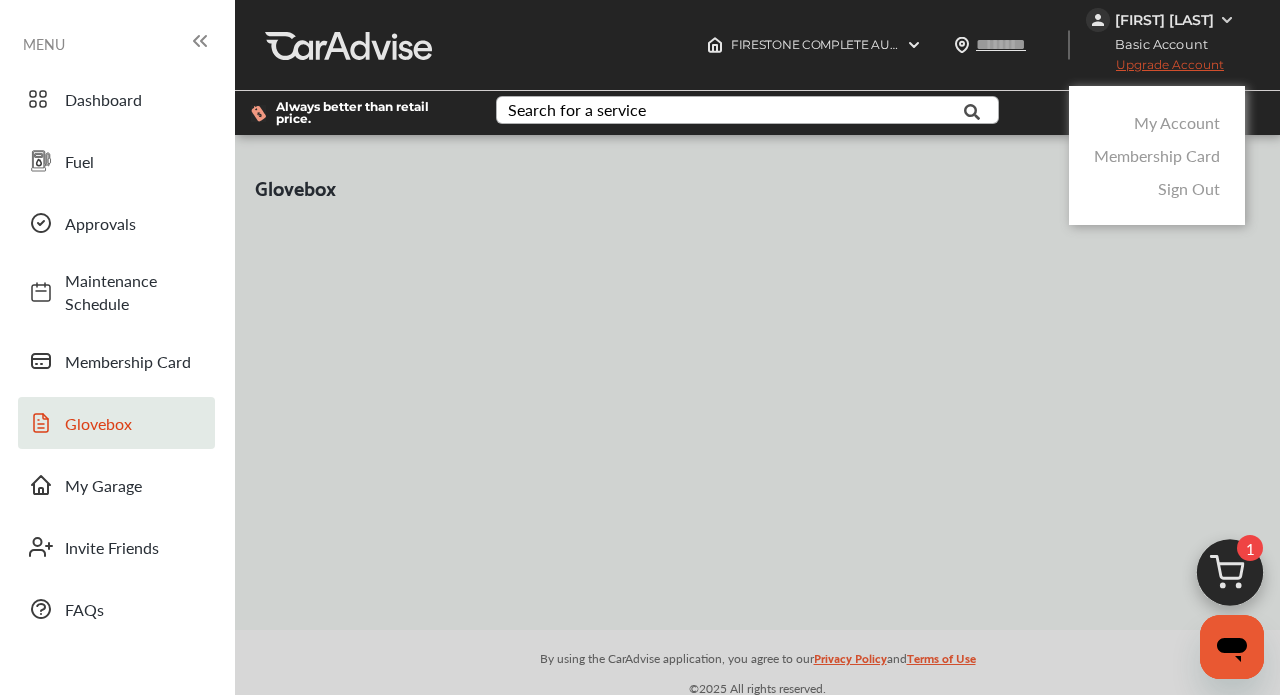 click on "My Account" at bounding box center [1177, 122] 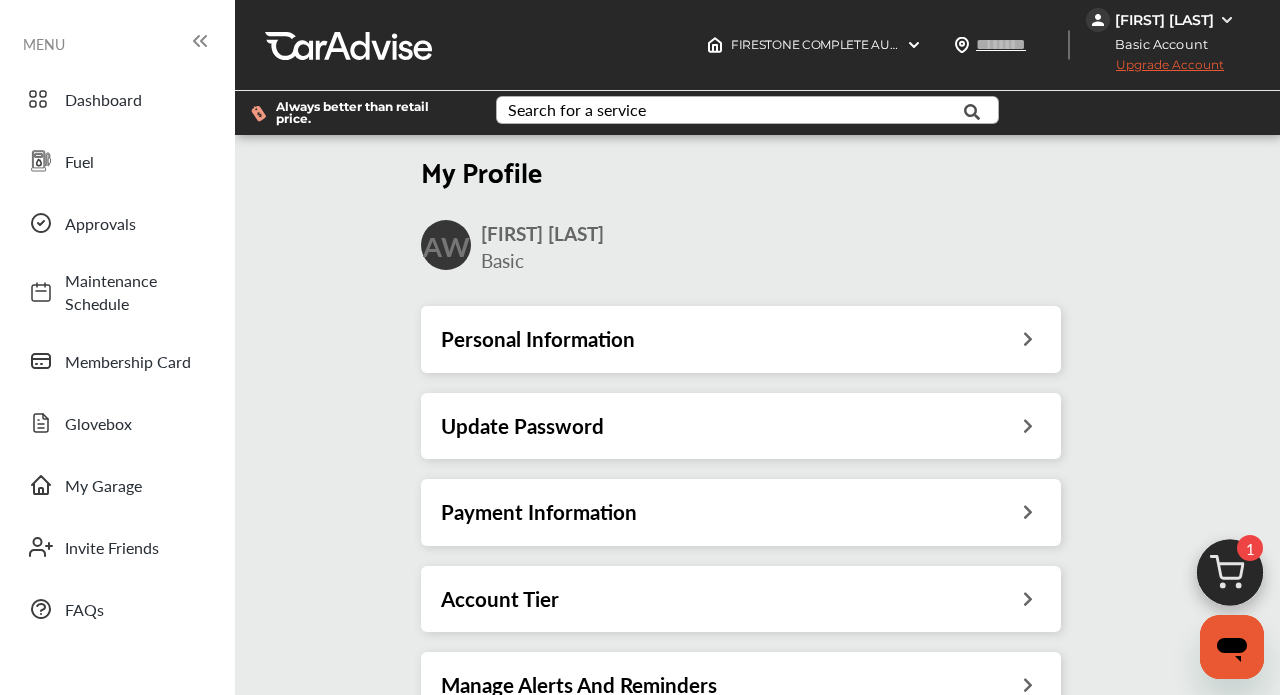 scroll, scrollTop: 0, scrollLeft: 0, axis: both 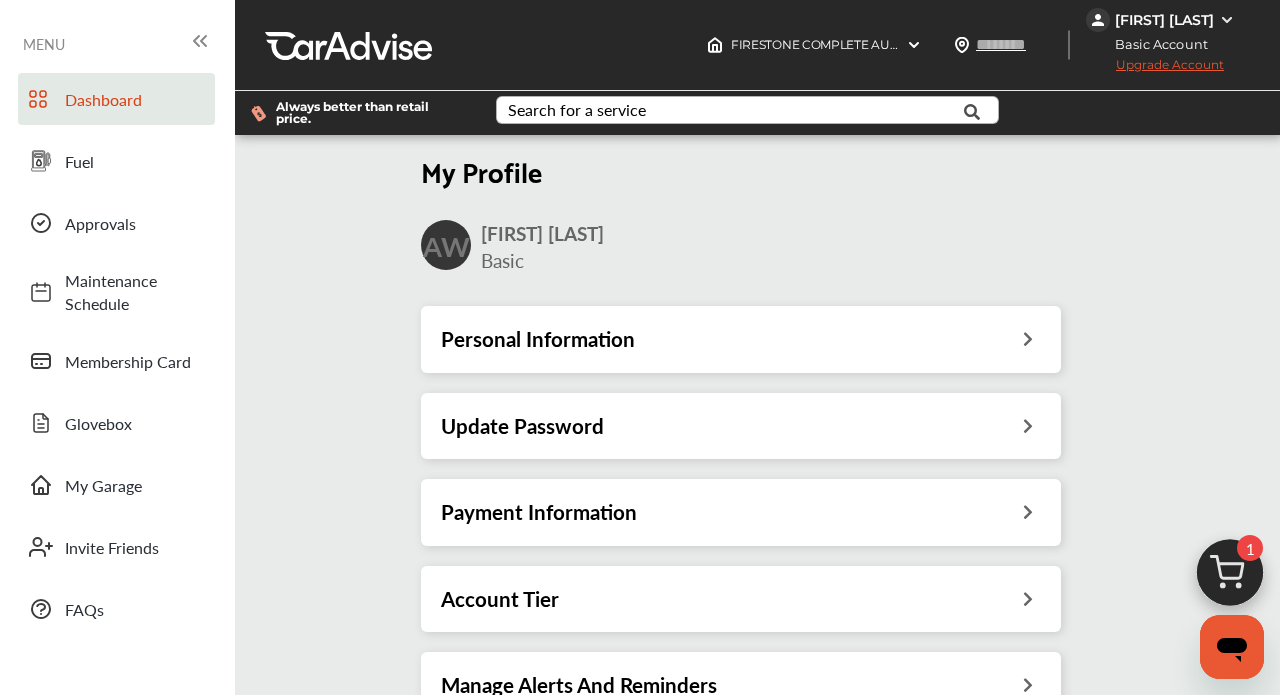 click on "Dashboard" at bounding box center [135, 99] 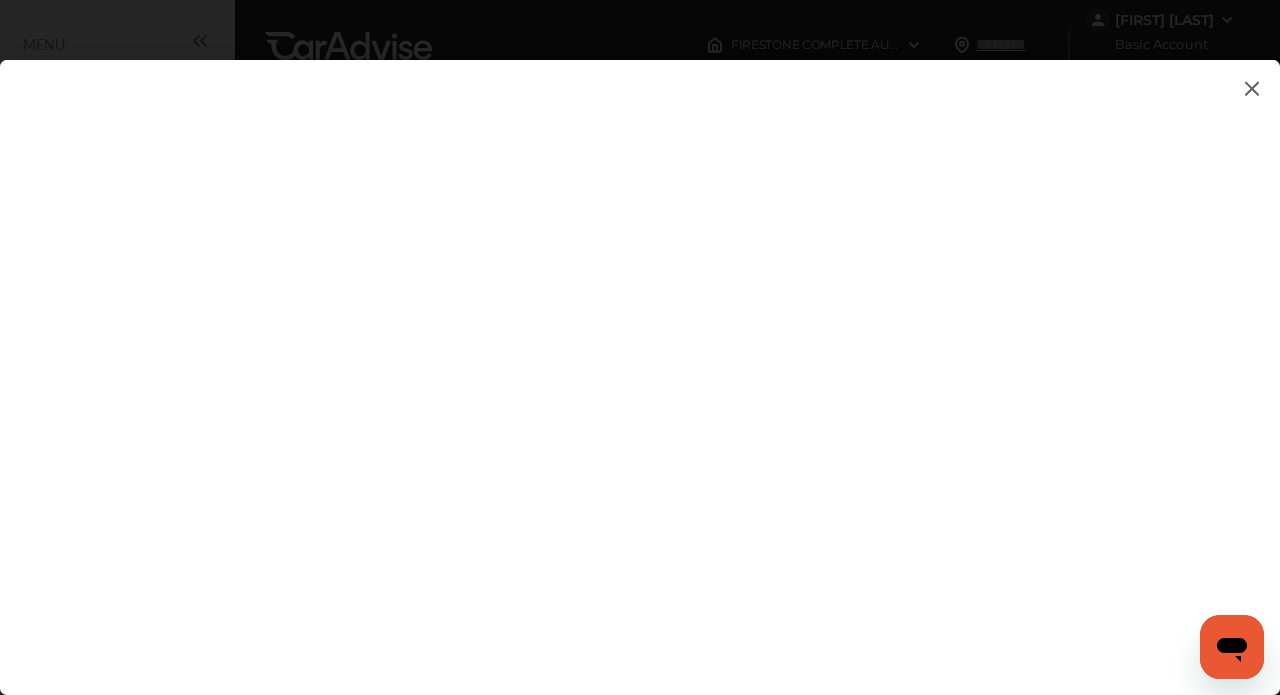 click at bounding box center [1252, 88] 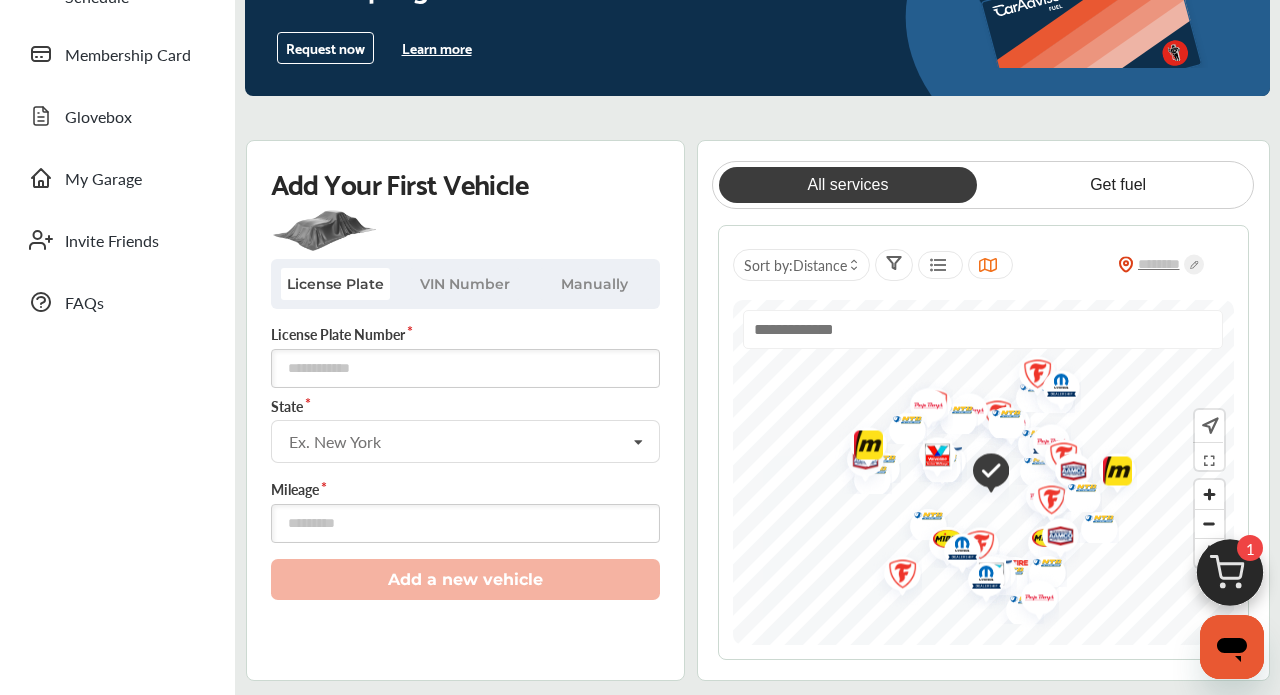 scroll, scrollTop: 355, scrollLeft: 0, axis: vertical 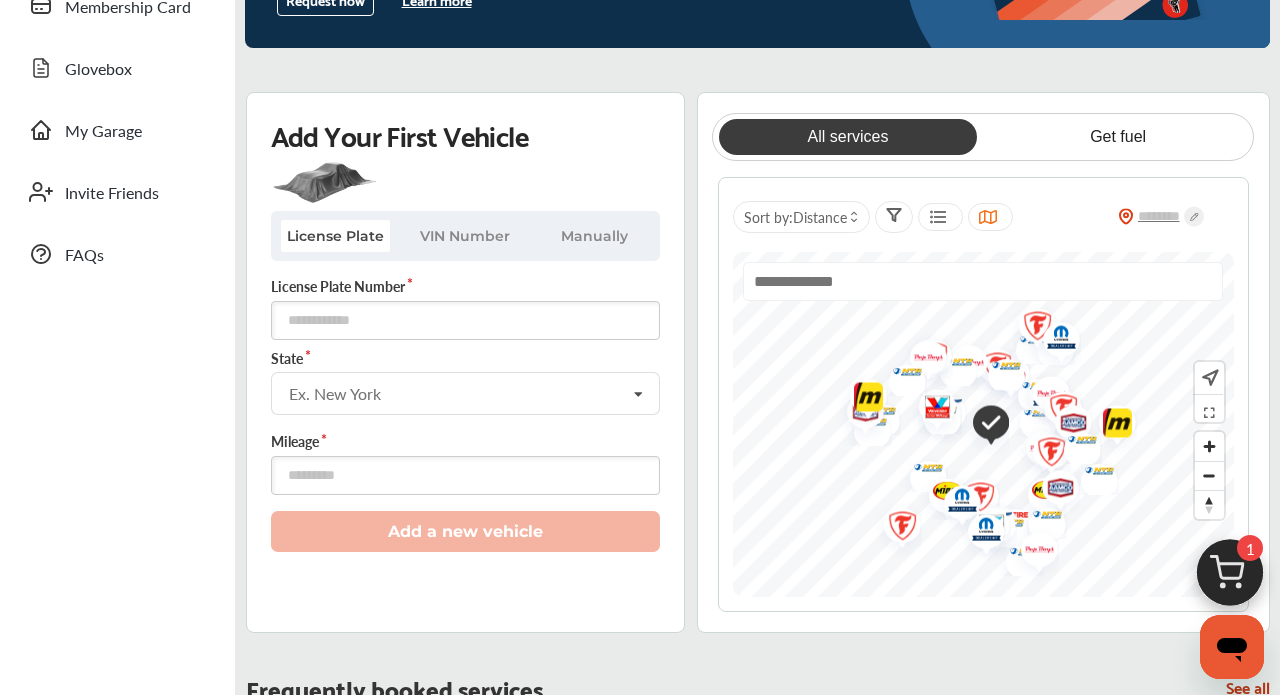 click on "VIN Number" at bounding box center [465, 236] 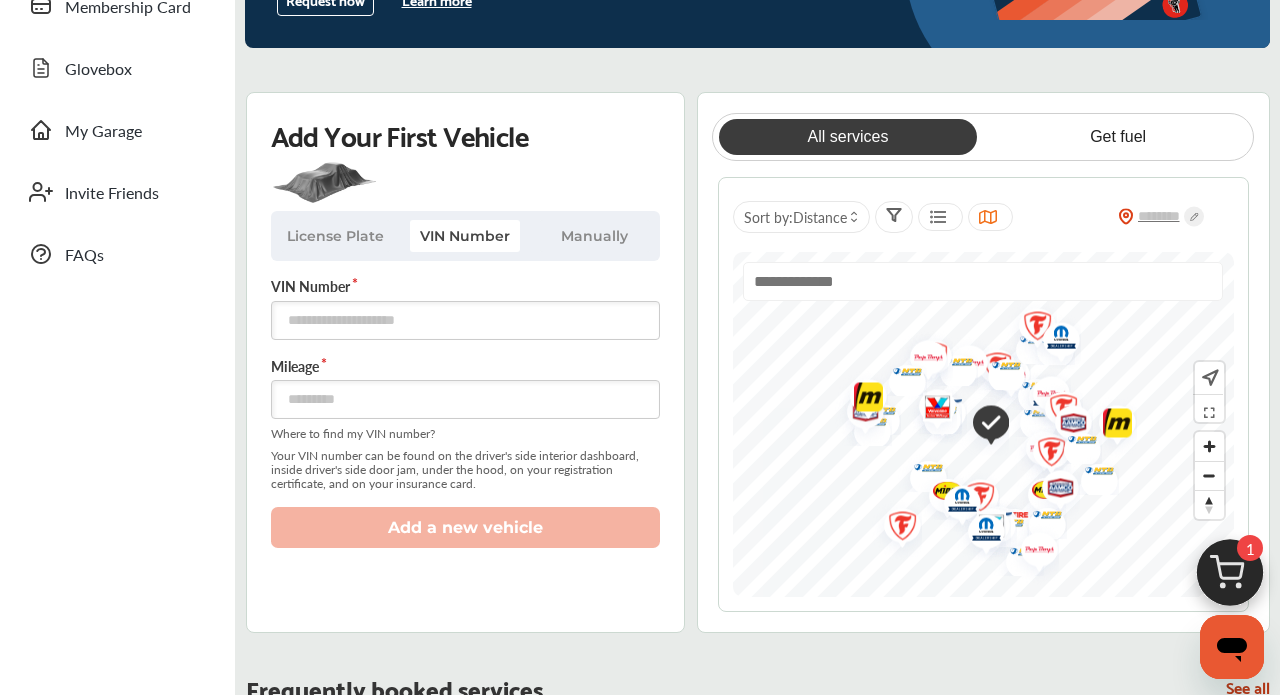 click on "License Plate" at bounding box center [336, 236] 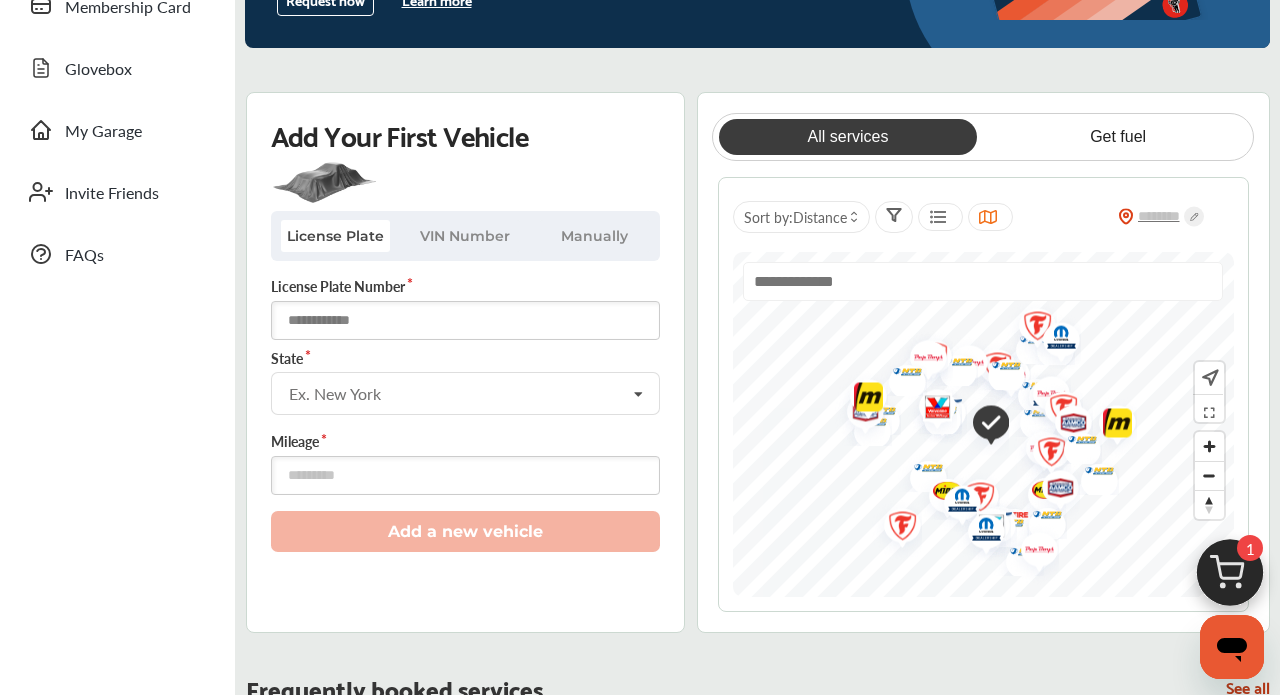click at bounding box center (465, 320) 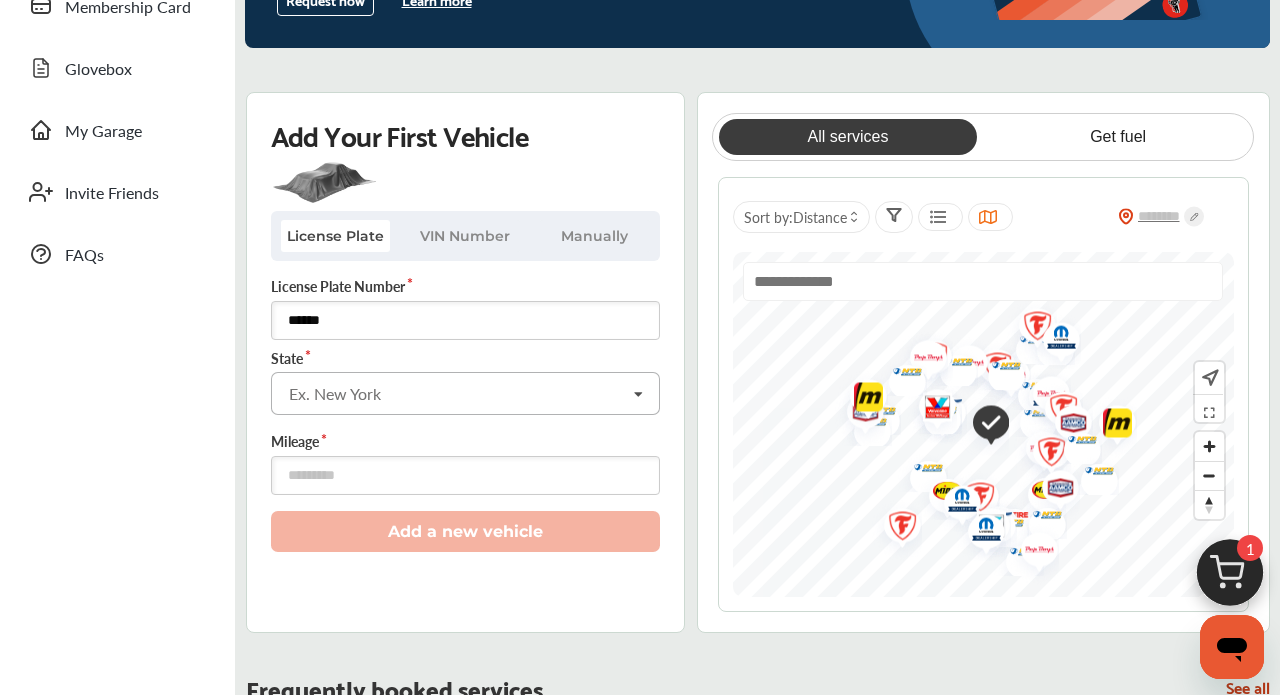 type on "******" 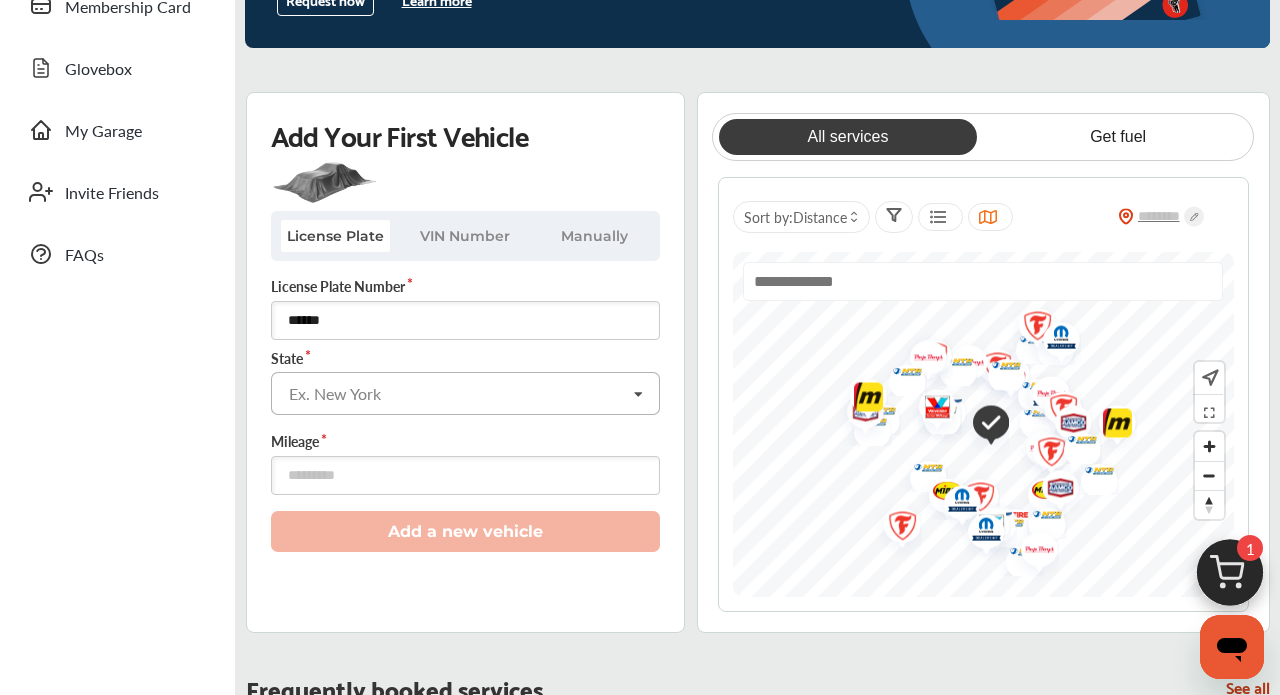 click at bounding box center (466, 392) 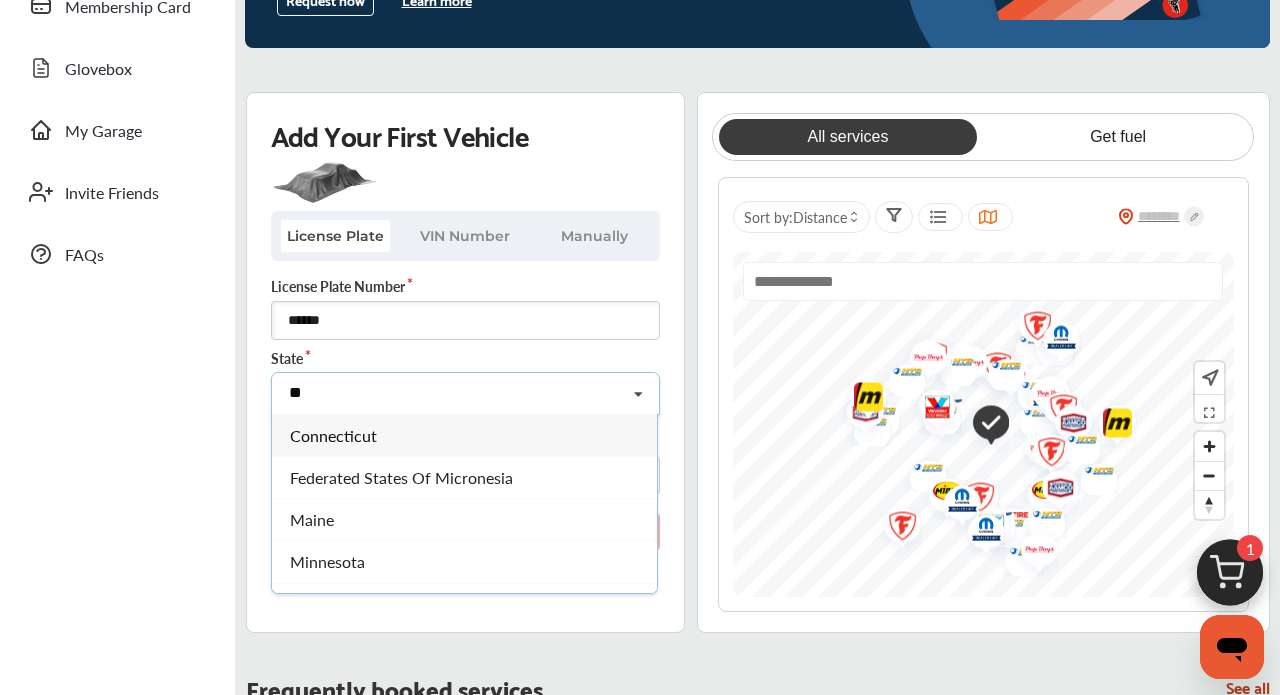 type on "***" 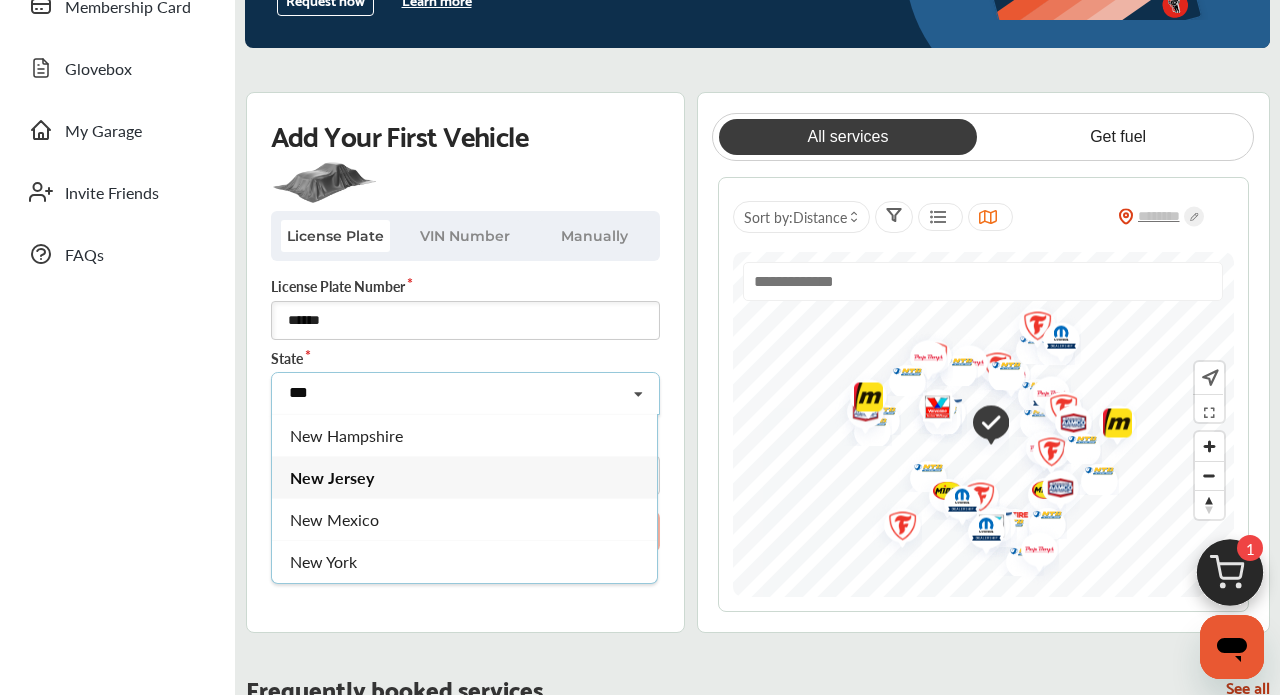type 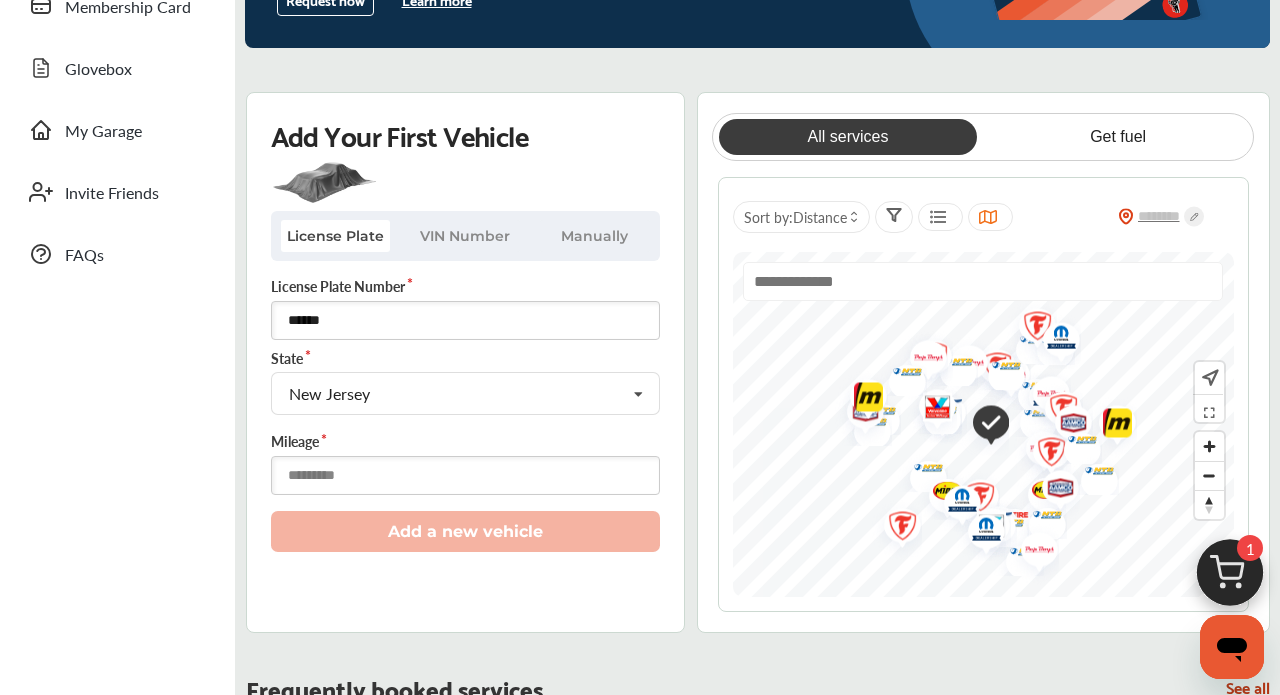 click at bounding box center [465, 475] 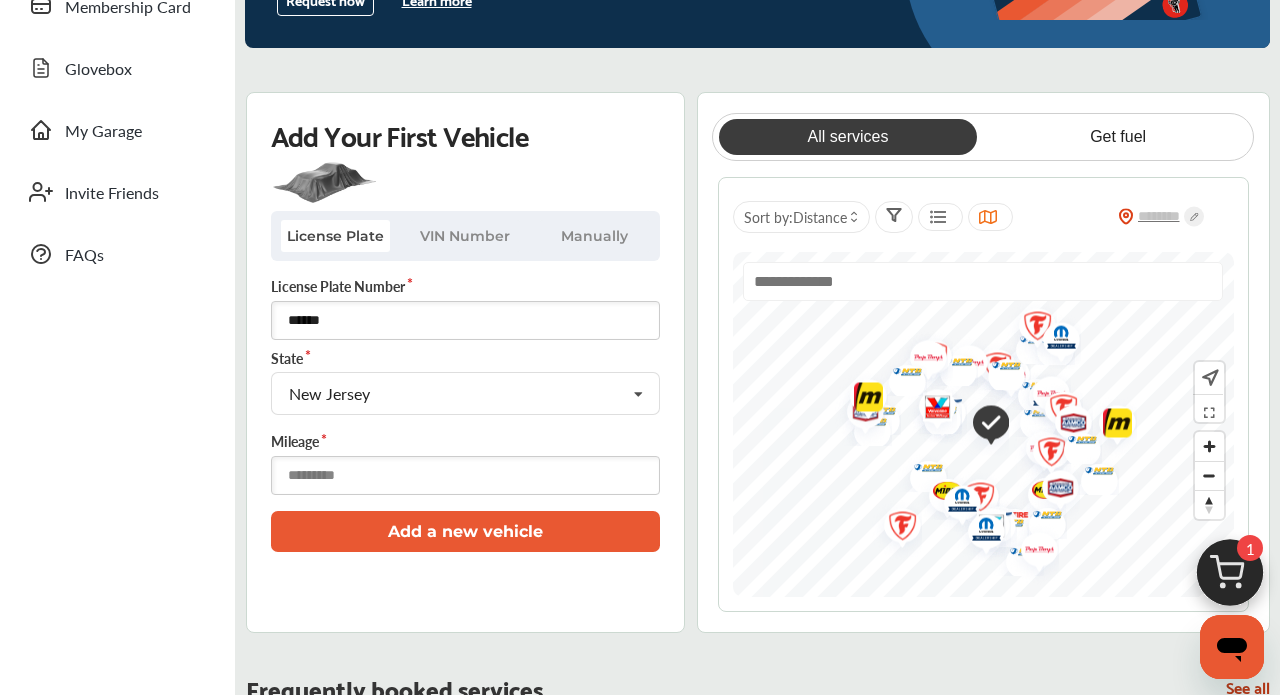 type on "*****" 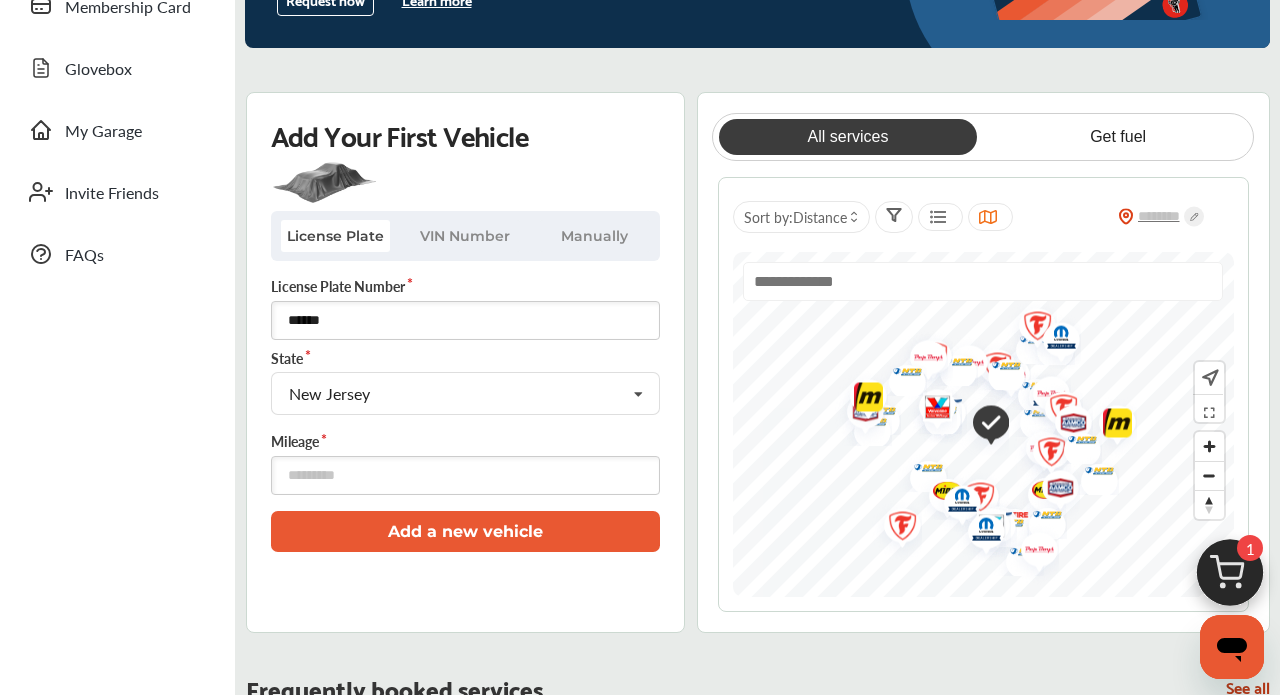 click on "Add a new vehicle" at bounding box center [465, 531] 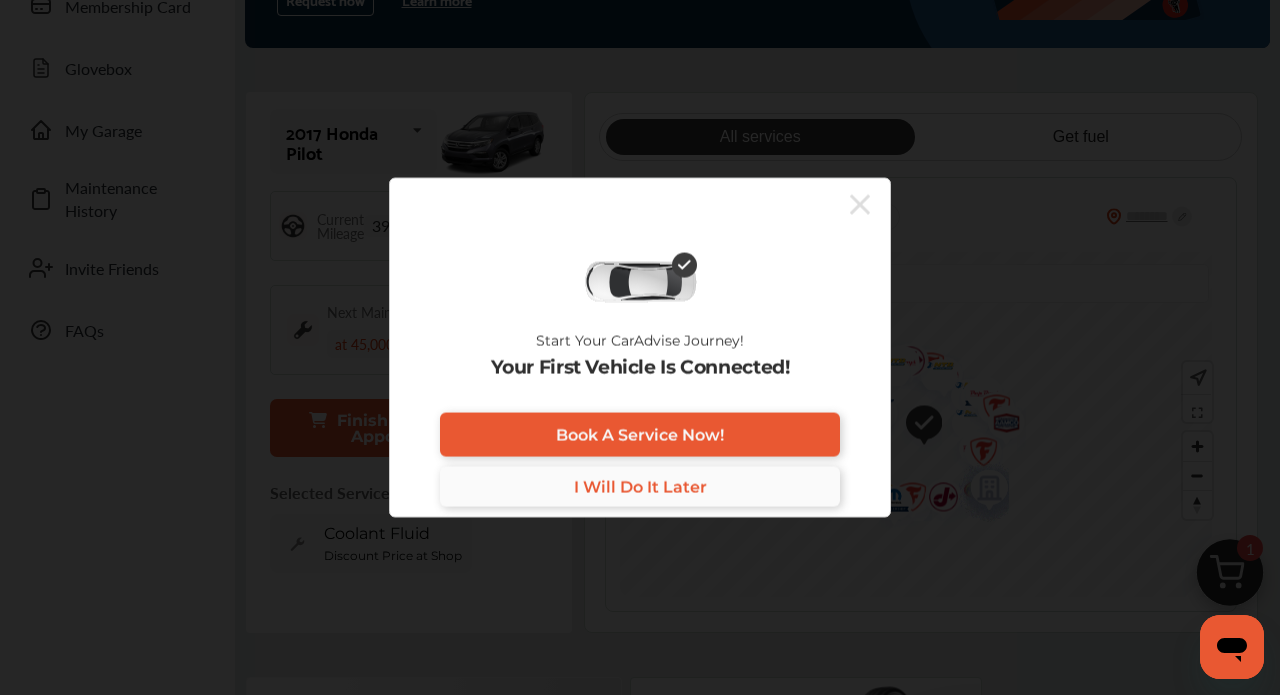 click on "I Will Do It Later" at bounding box center [640, 486] 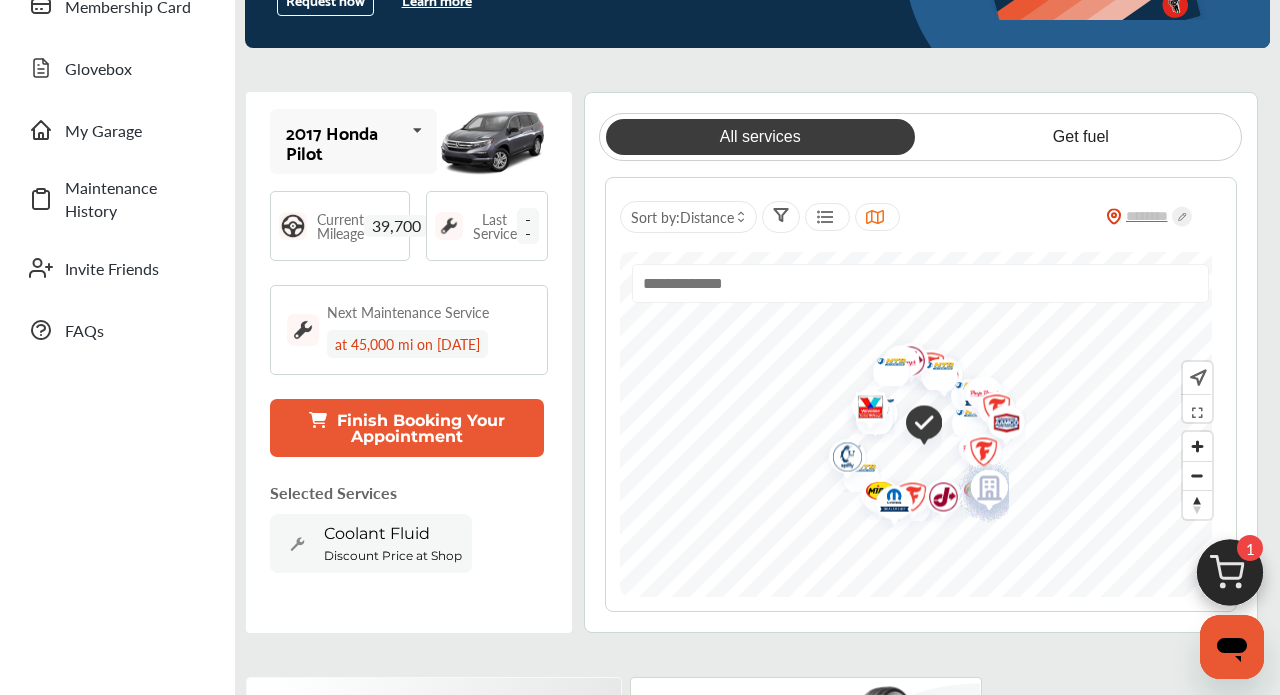 click on "Discount Price at Shop" at bounding box center (393, 555) 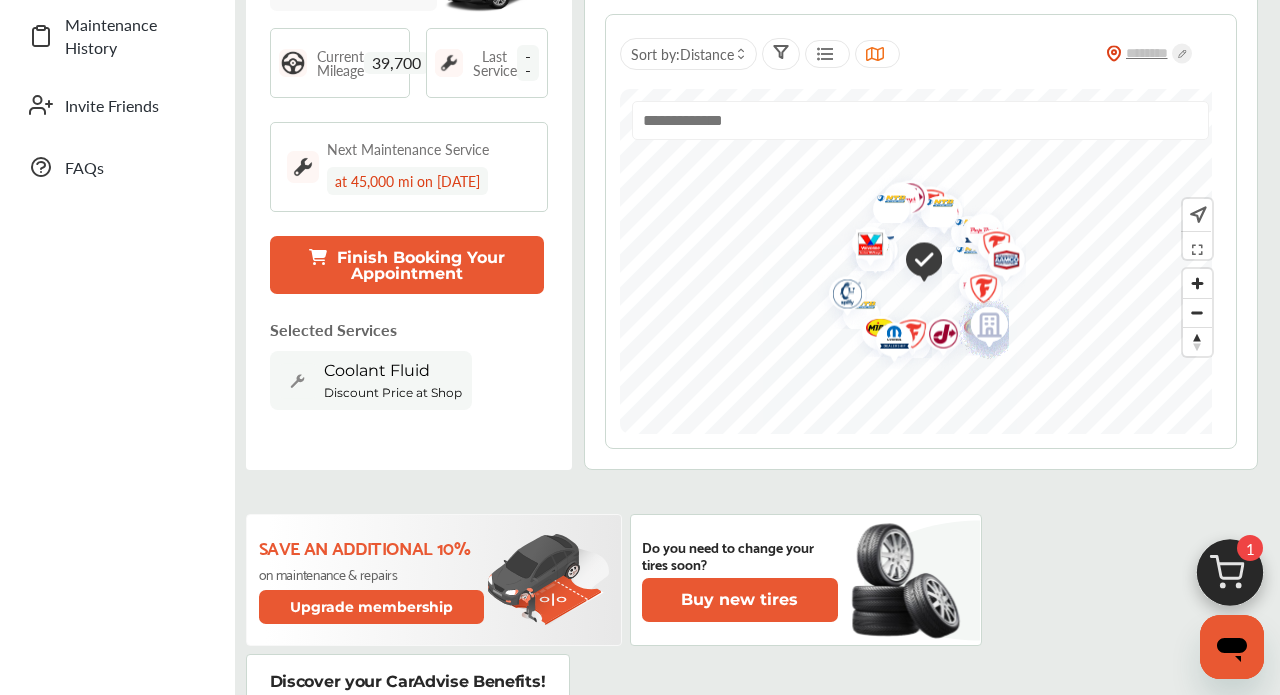 scroll, scrollTop: 543, scrollLeft: 0, axis: vertical 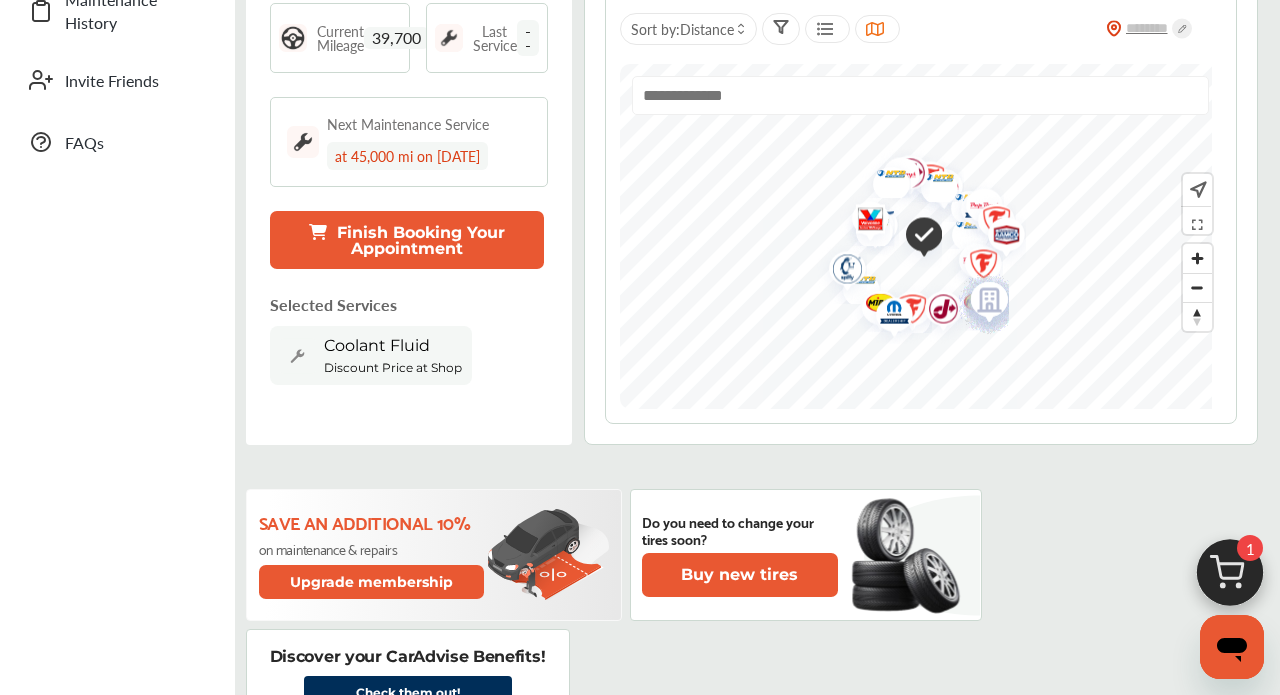 click on "Coolant Fluid" at bounding box center [377, 345] 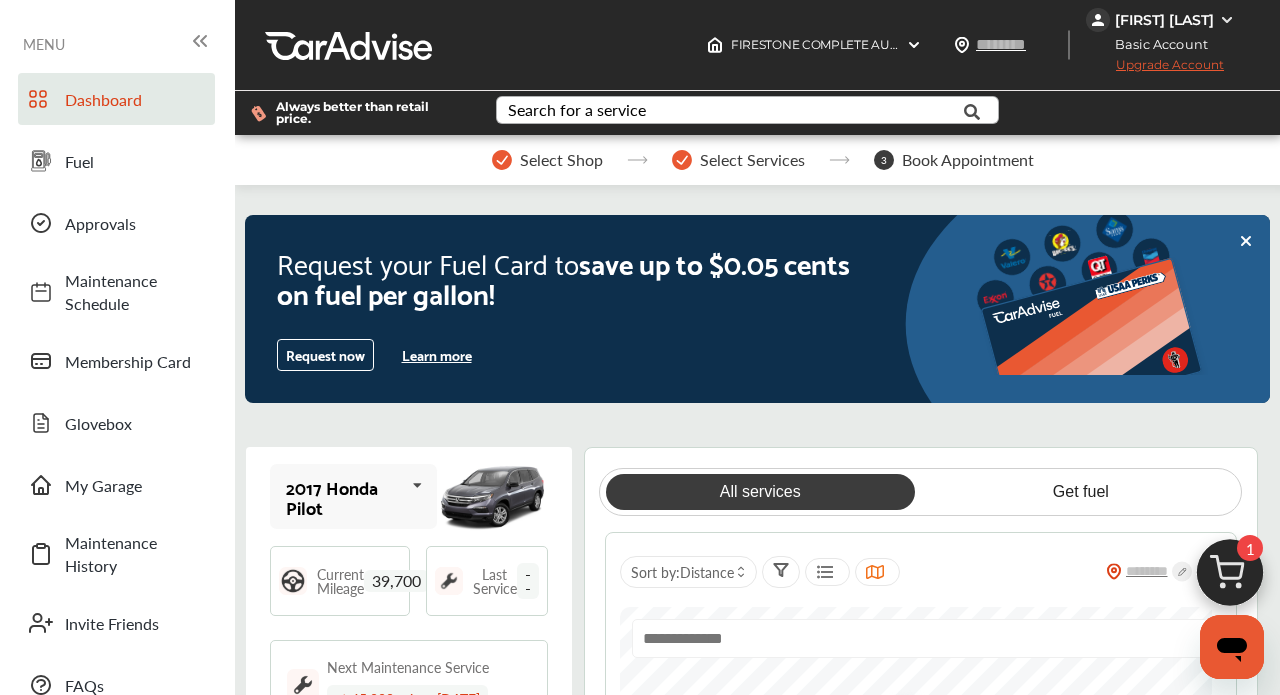 scroll, scrollTop: 0, scrollLeft: 0, axis: both 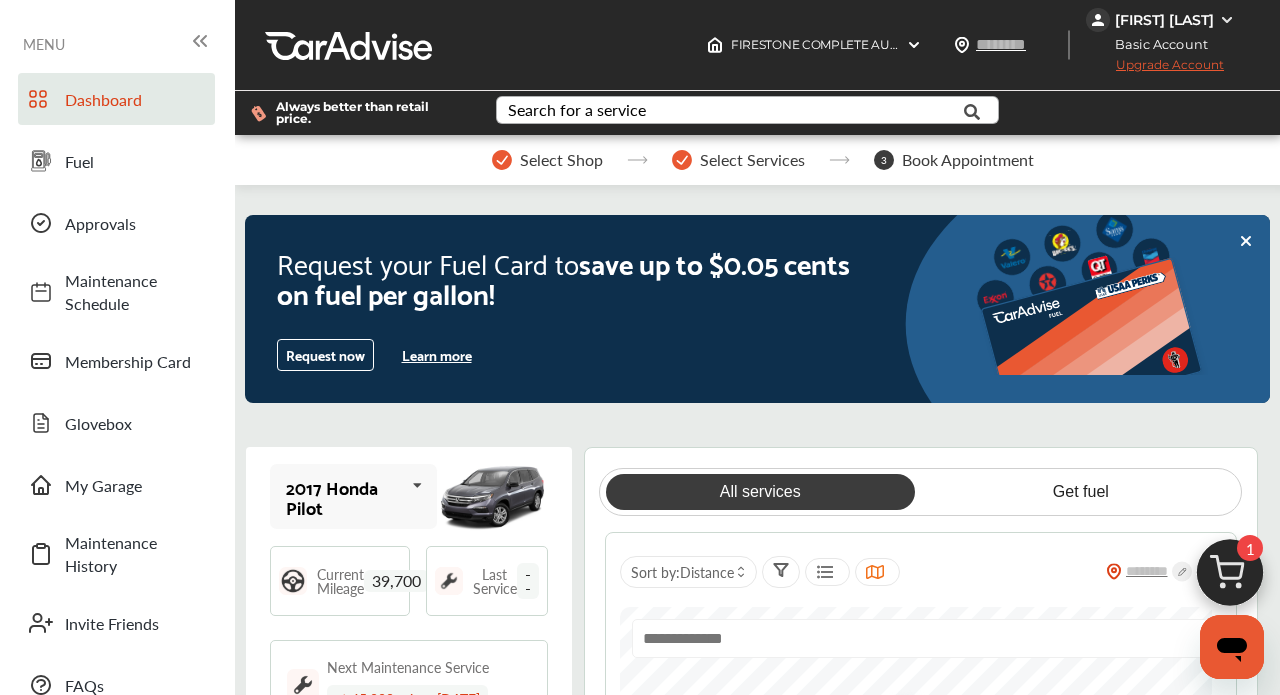 click on "Select Services" at bounding box center [752, 160] 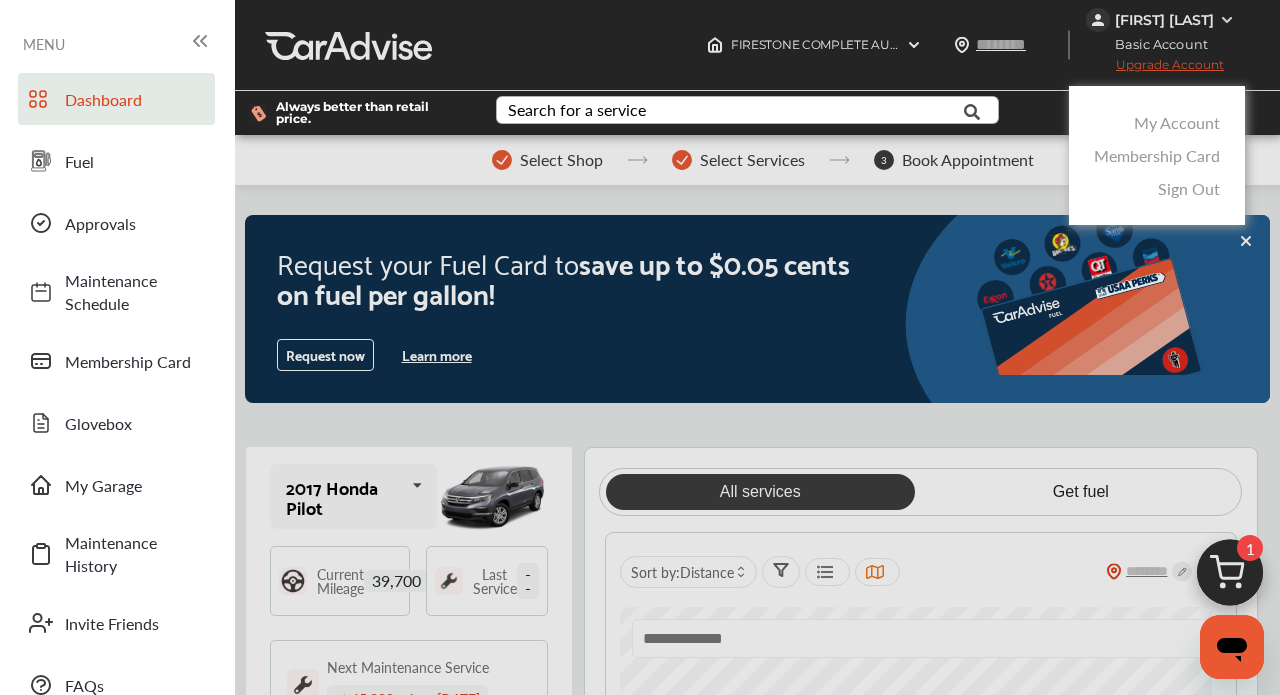 click at bounding box center (640, 397) 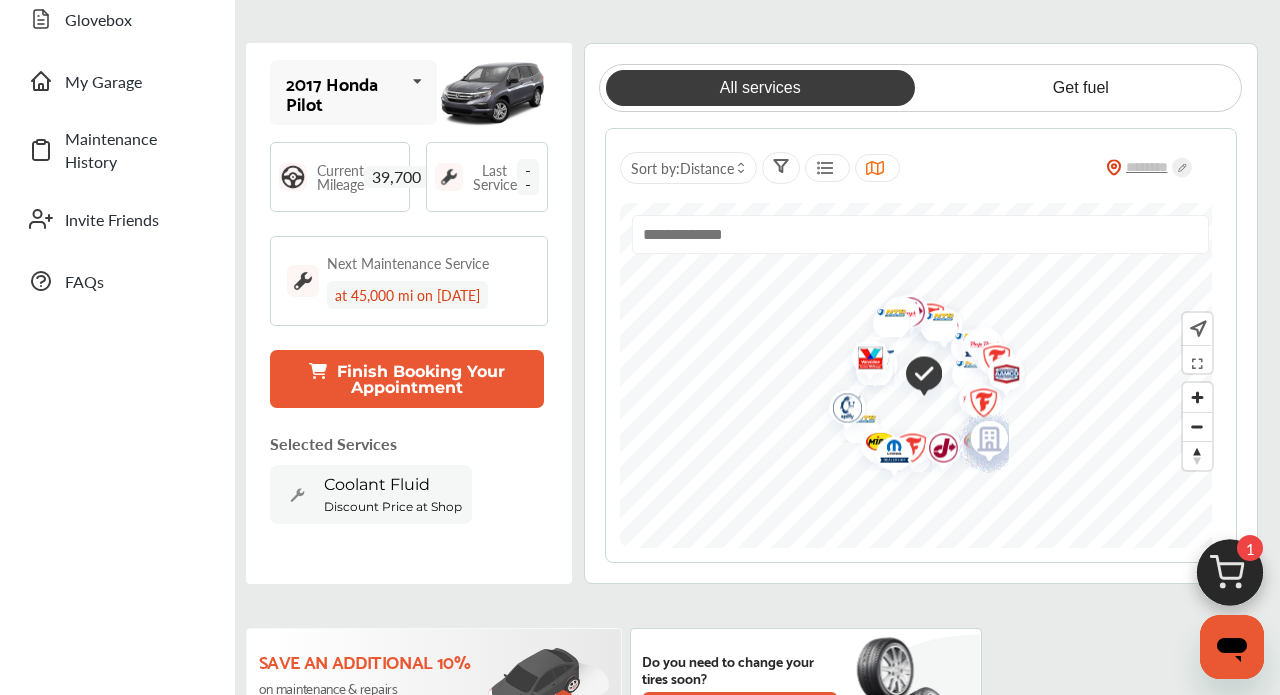 scroll, scrollTop: 411, scrollLeft: 0, axis: vertical 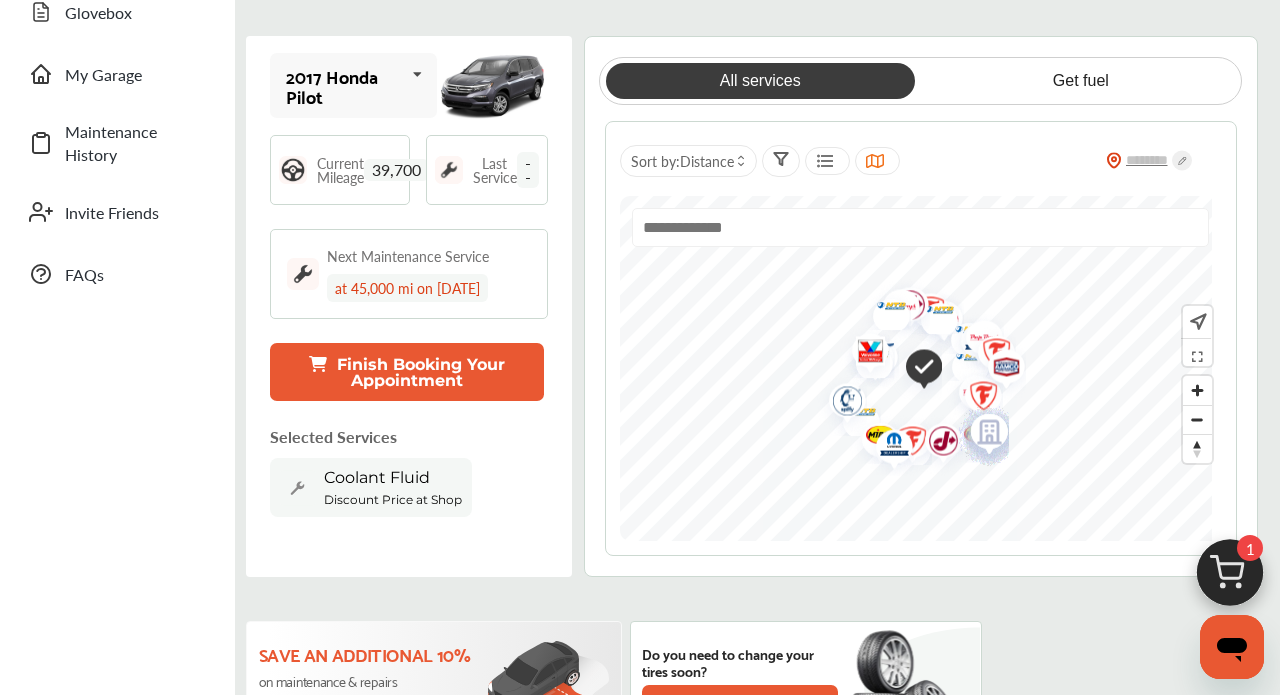 click on "Finish Booking Your Appointment" at bounding box center (407, 372) 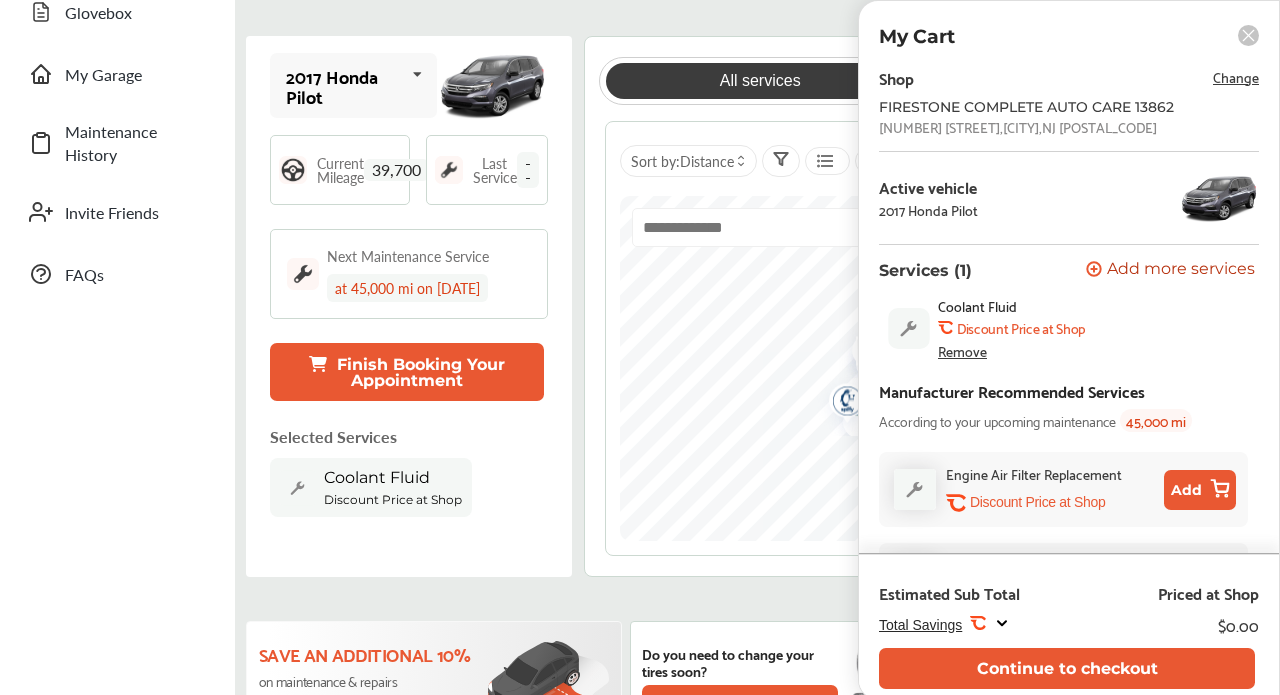 scroll, scrollTop: 0, scrollLeft: 0, axis: both 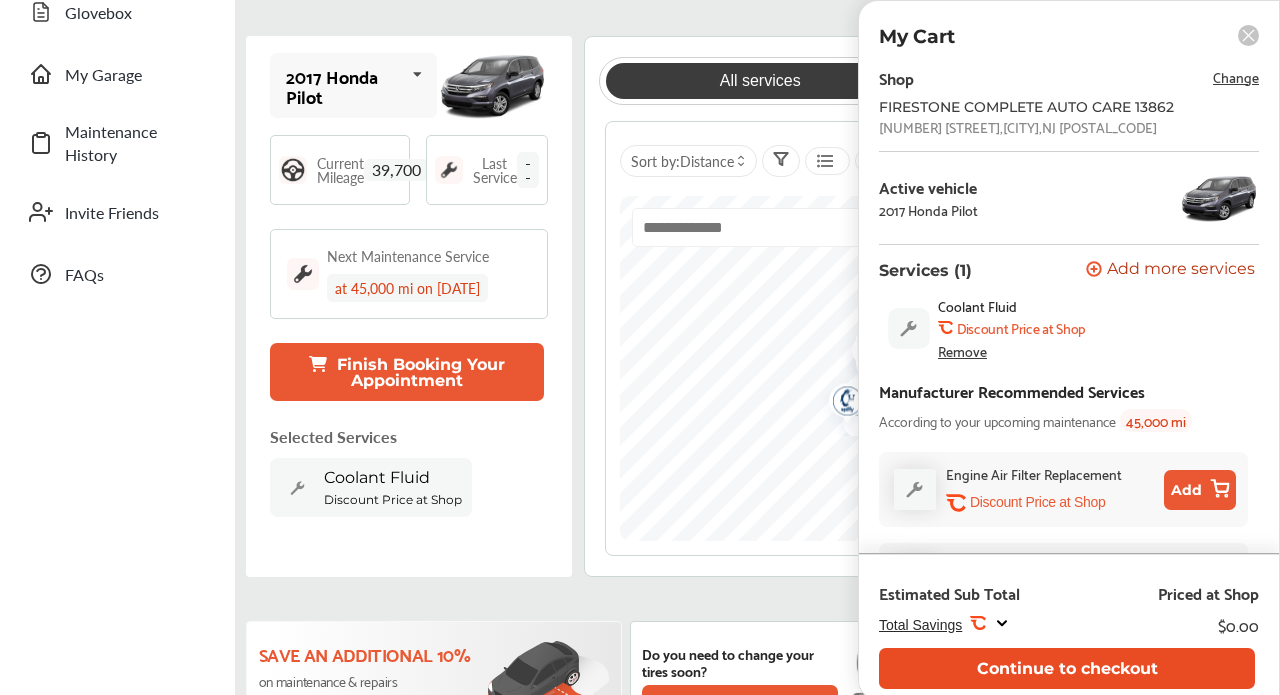 click on "Continue to checkout" at bounding box center [1067, 668] 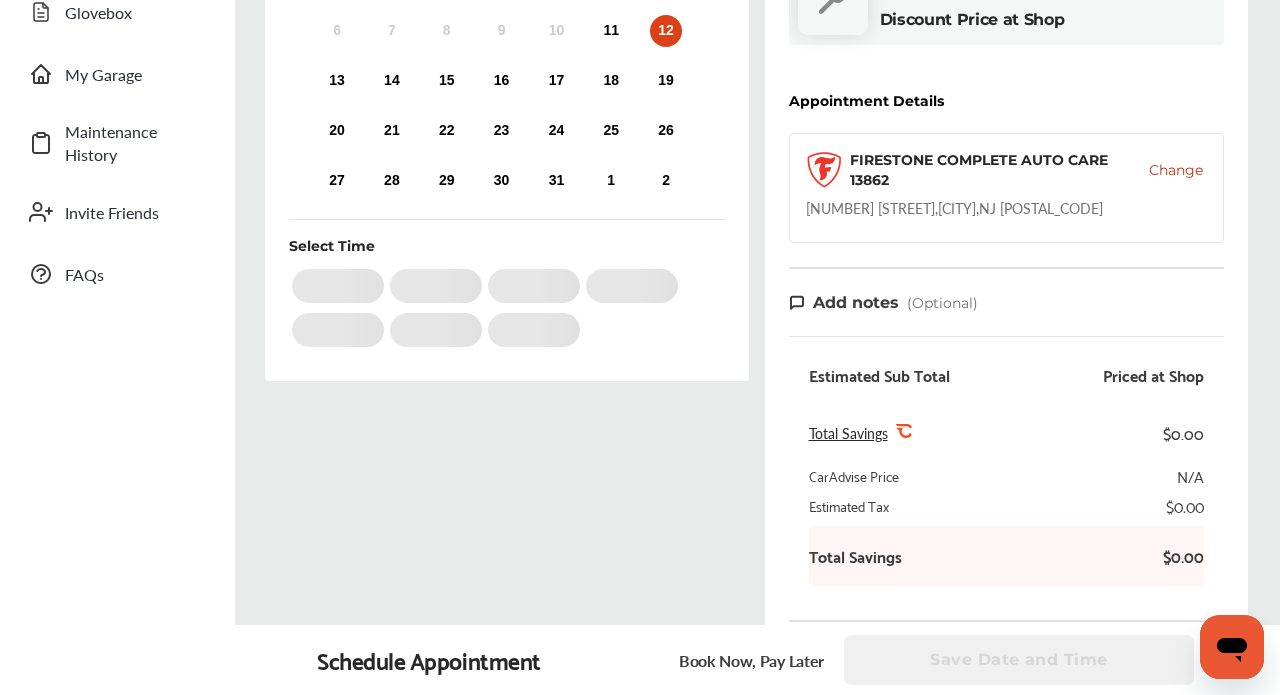 scroll, scrollTop: 0, scrollLeft: 0, axis: both 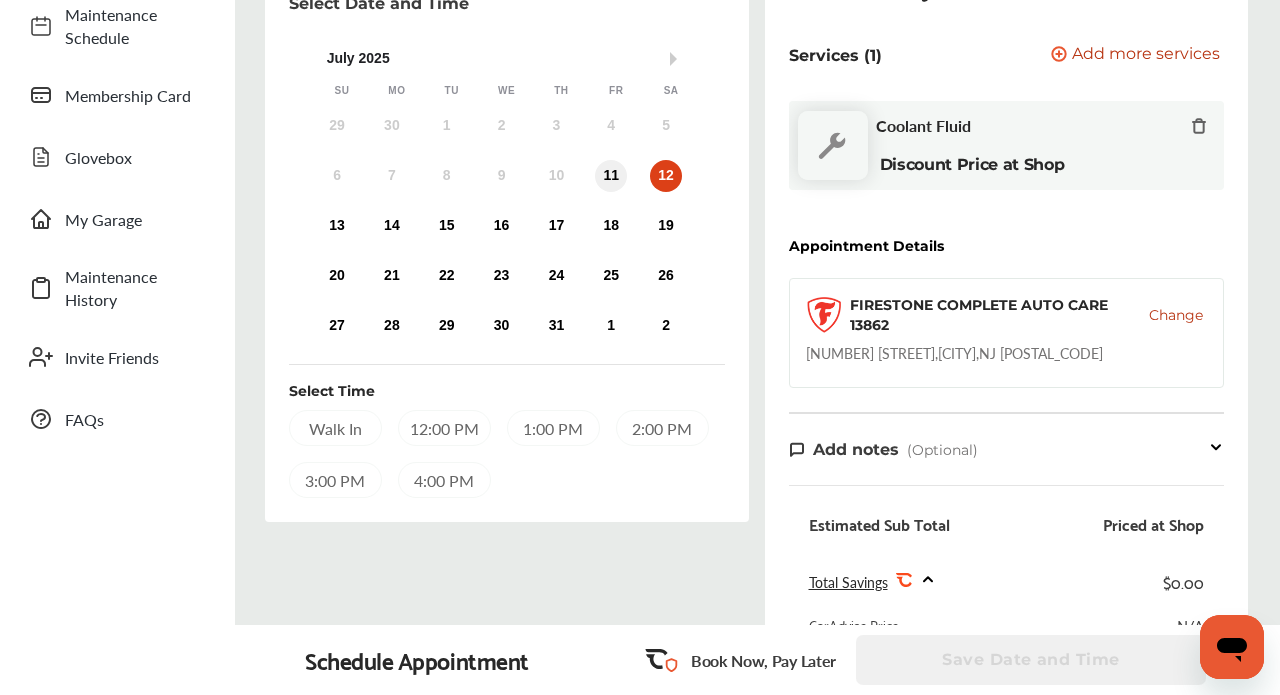 click on "11" at bounding box center (611, 176) 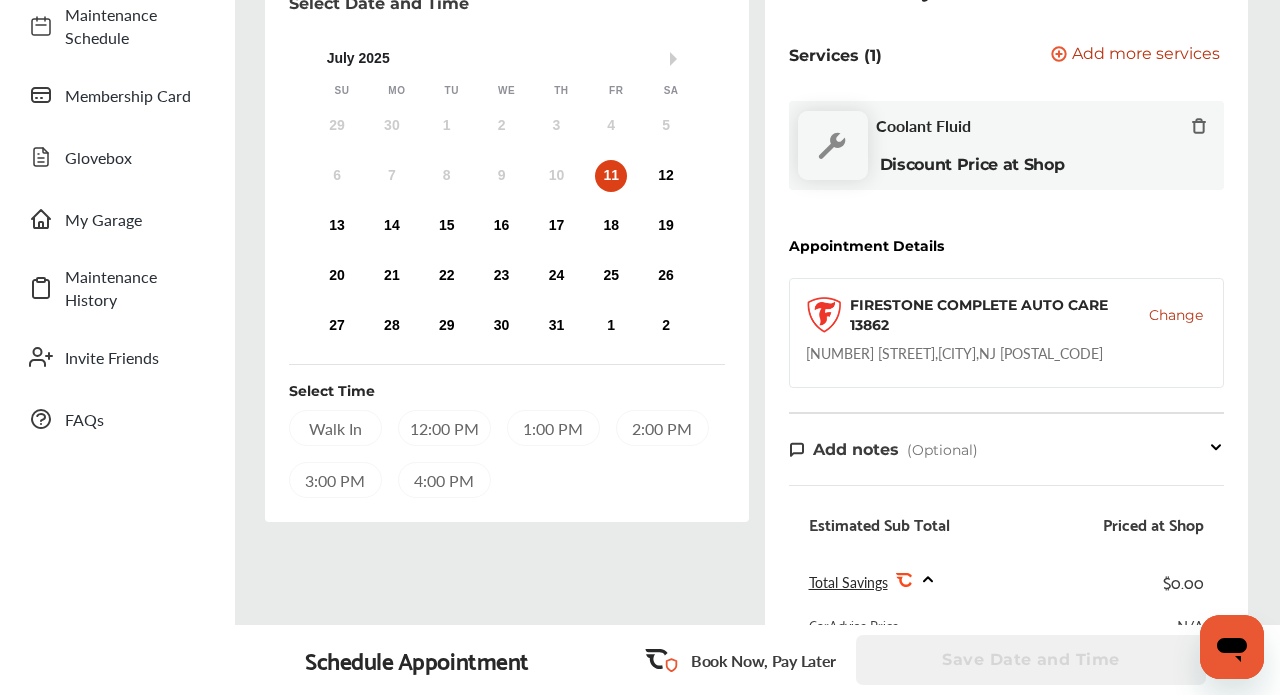 click on "12:00 PM" at bounding box center [444, 428] 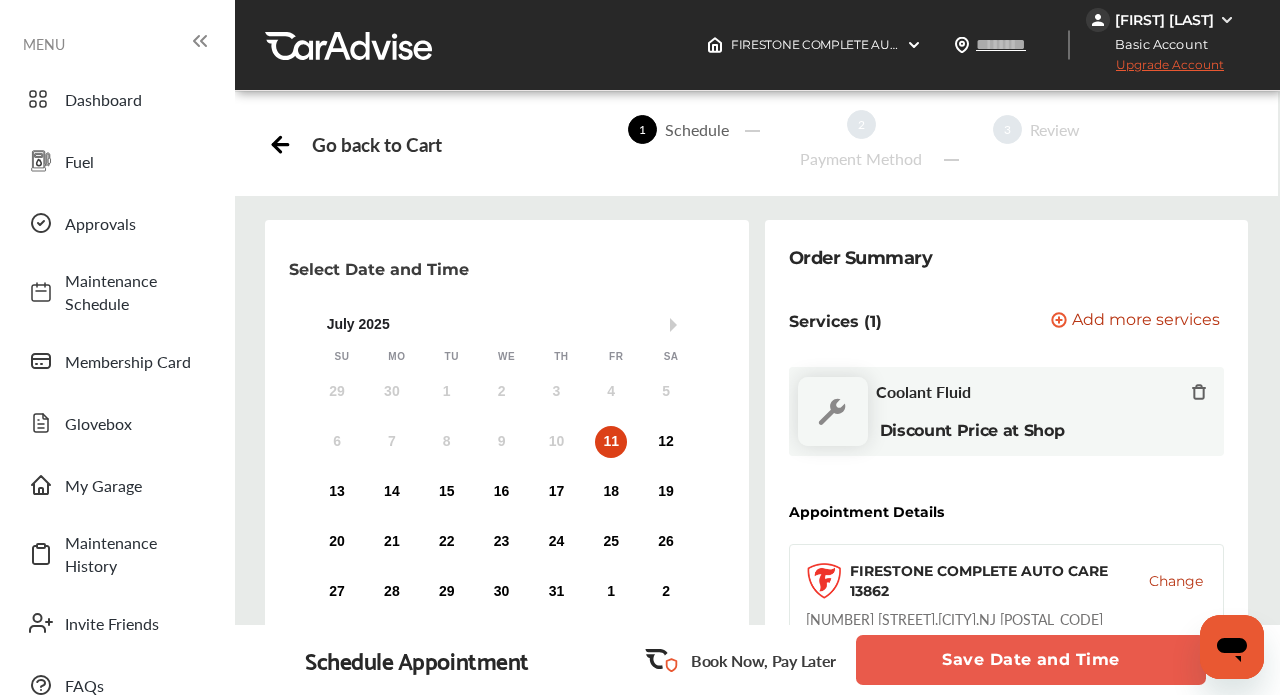 scroll, scrollTop: -23, scrollLeft: 0, axis: vertical 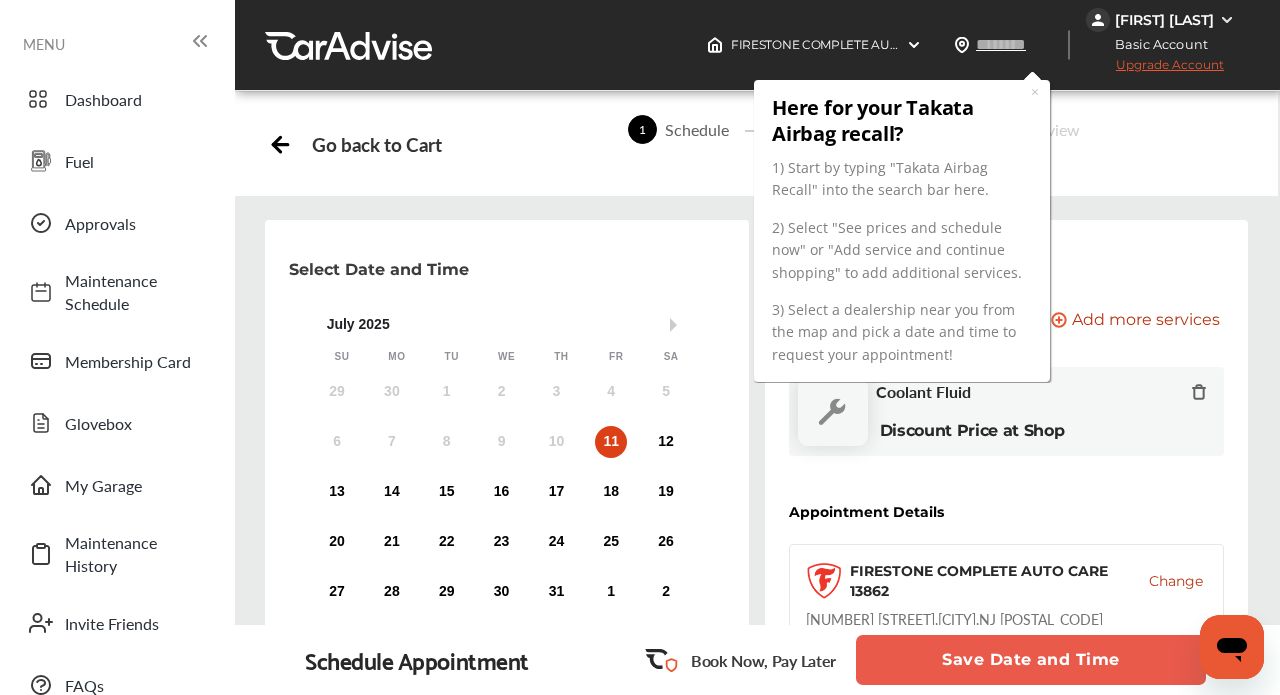 click 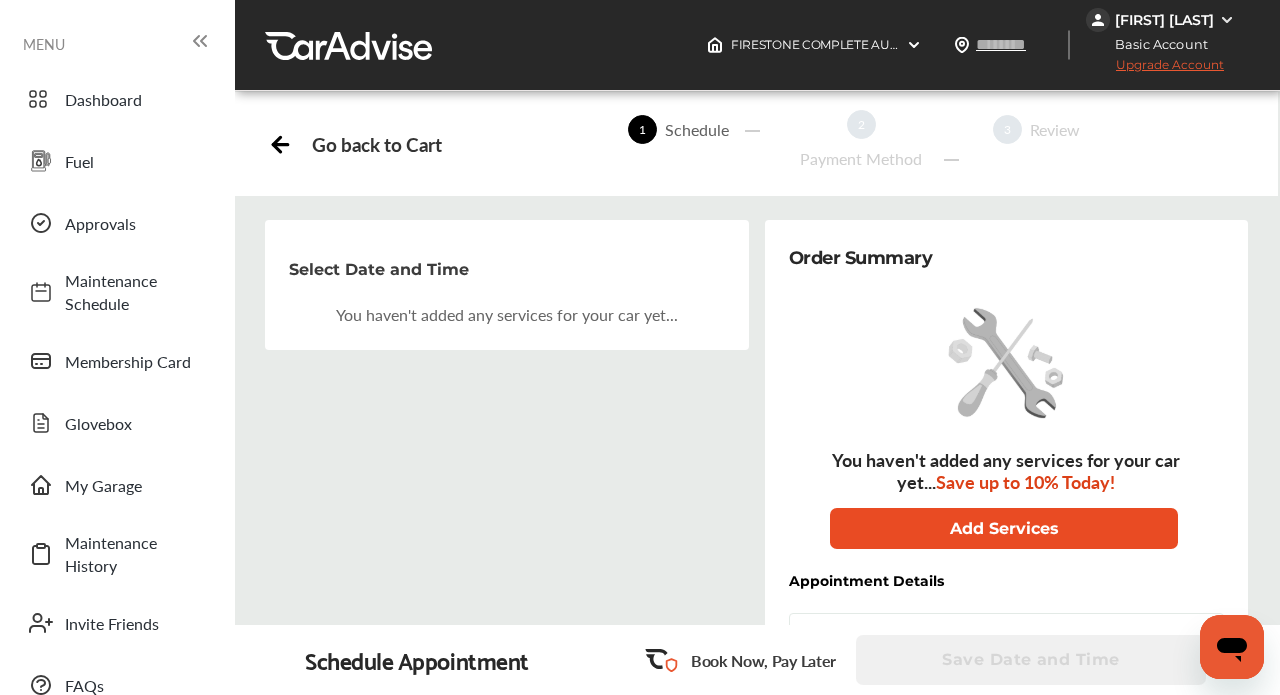 click on "Add Services" at bounding box center (1004, 528) 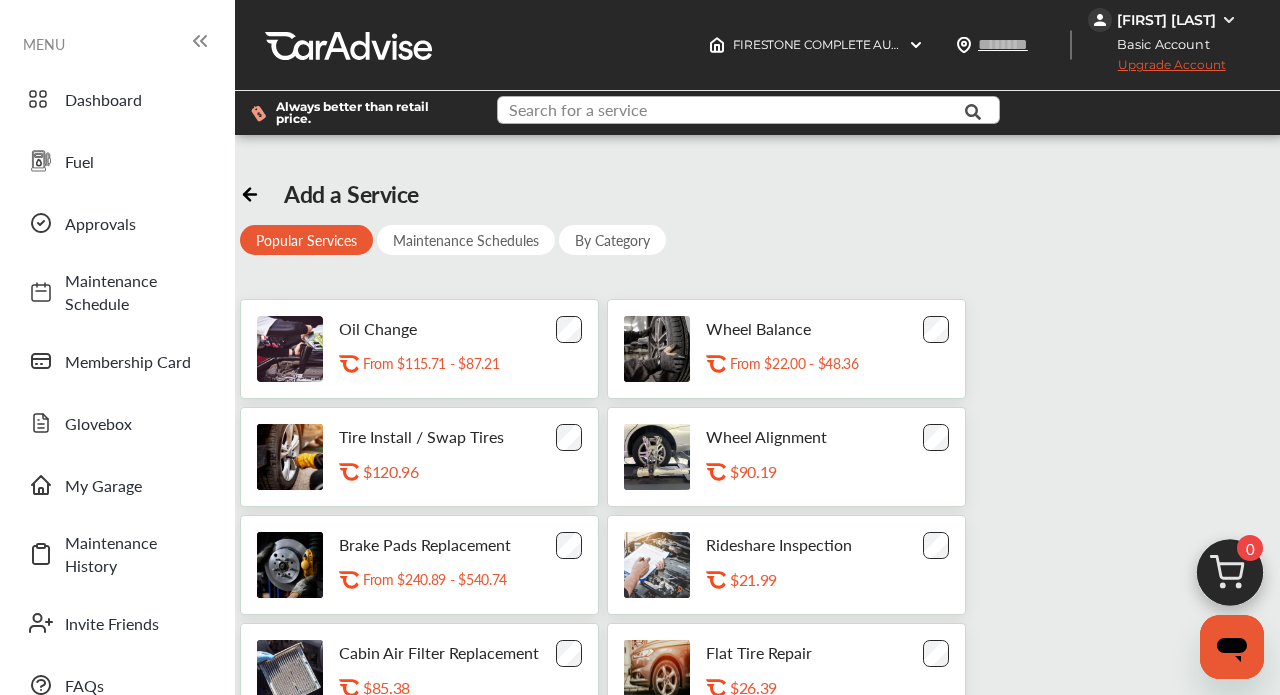 click at bounding box center (737, 112) 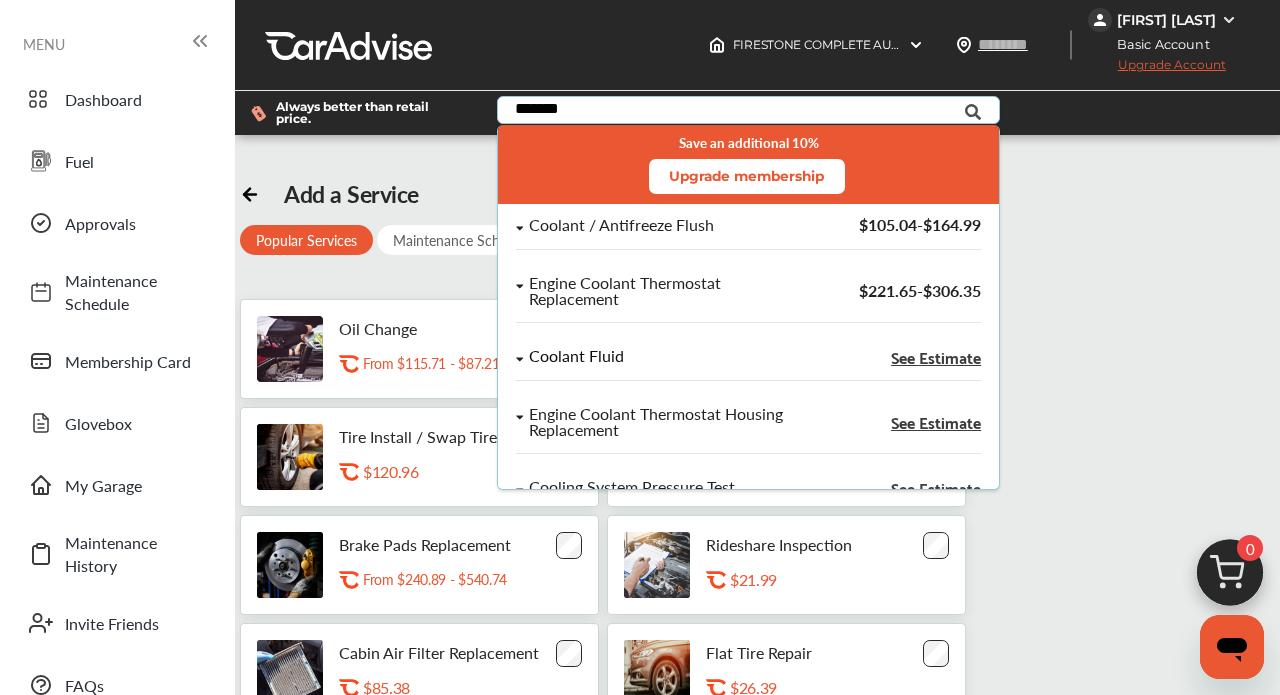 scroll, scrollTop: 0, scrollLeft: 0, axis: both 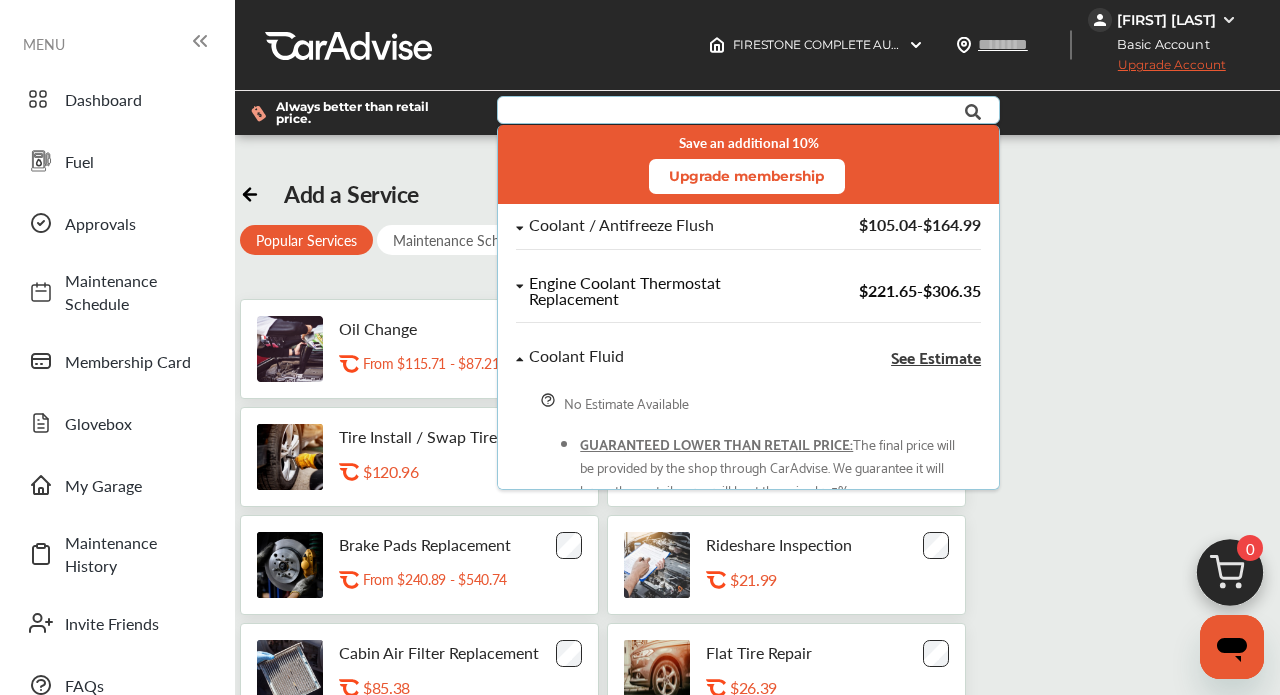 click 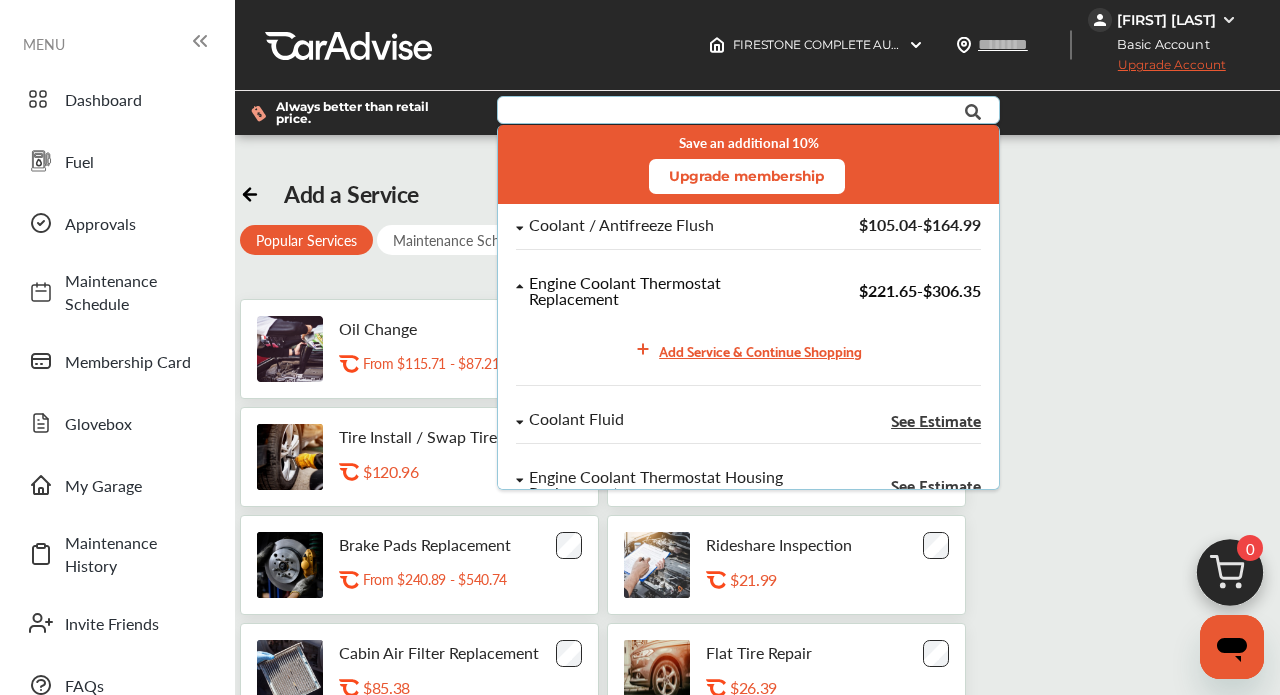 click 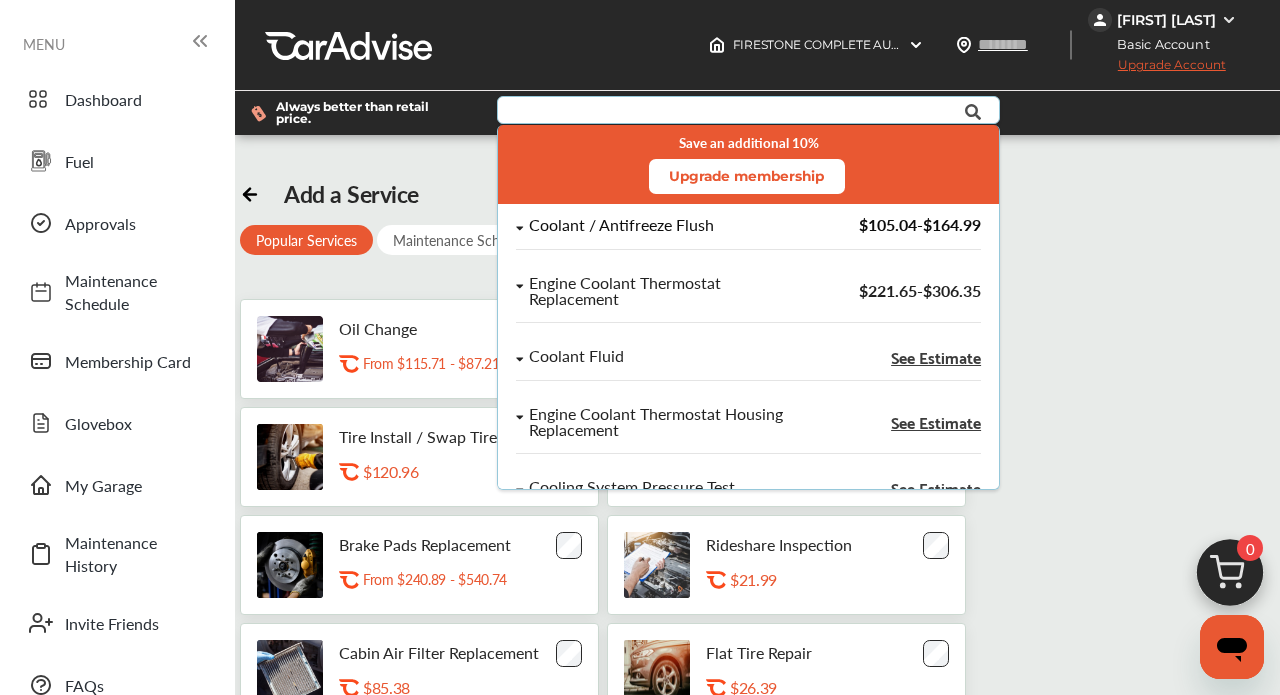 click 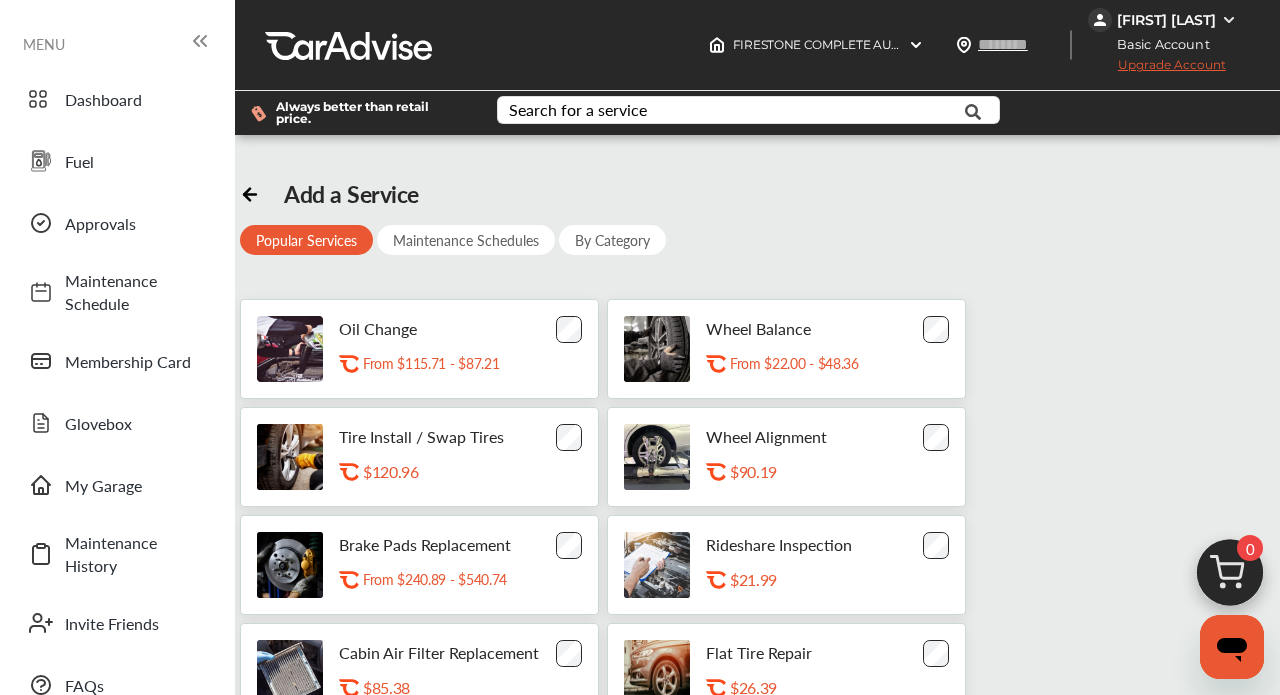 click on "Add a Service Popular Services Maintenance Schedules By Category Oil Change
.st0{fill:#FA4A1C;}
From  $115.71 - $87.21 Wheel Balance
.st0{fill:#FA4A1C;}
From  $22.00 - $48.36 Tire Install / Swap Tires
.st0{fill:#FA4A1C;}
$120.96 Wheel Alignment
.st0{fill:#FA4A1C;}
$90.19 Brake Pads Replacement
.st0{fill:#FA4A1C;}
From  $240.89 - $540.74 Rideshare Inspection
.st0{fill:#FA4A1C;}
$21.99 Cabin Air Filter Replacement
.st0{fill:#FA4A1C;}
$85.38 Flat Tire Repair
.st0{fill:#FA4A1C;}
$26.39 Battery Replacement (Avg Price)
.st0{fill:#FA4A1C;}
$261.79 Coolant / Antifreeze Flush
.st0{fill:#FA4A1C;}
$118.78" at bounding box center [758, 505] 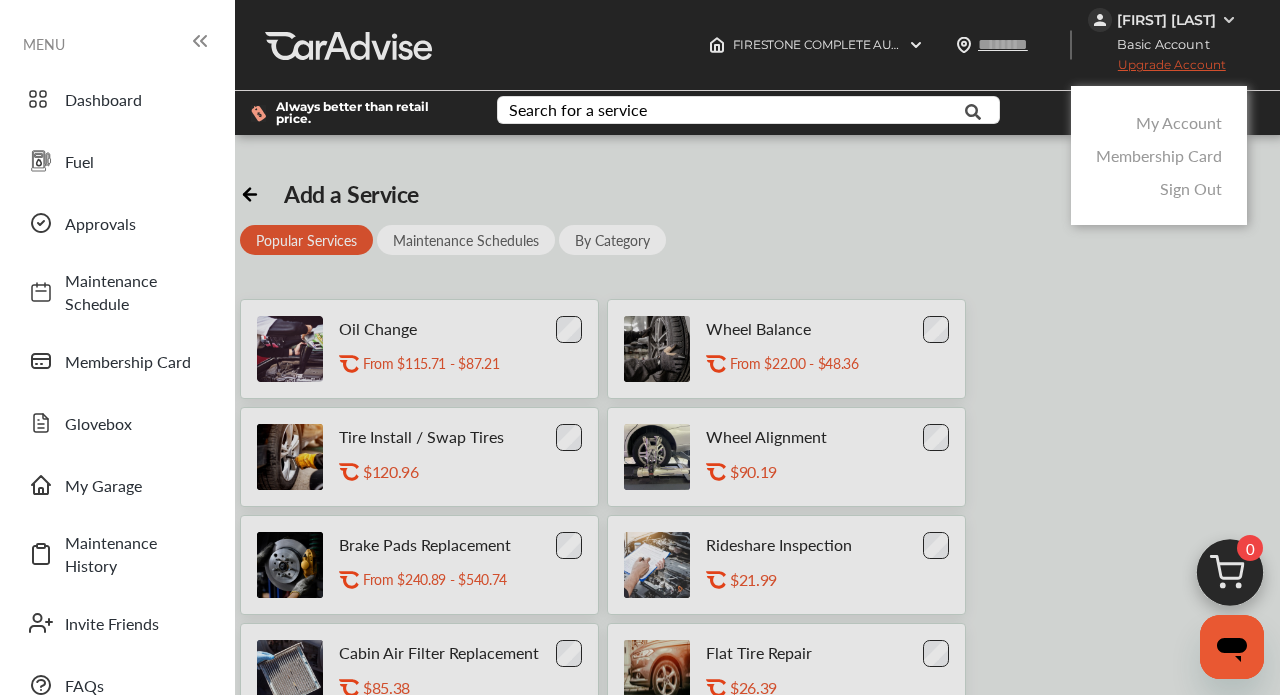 click on "My Account" at bounding box center [1179, 122] 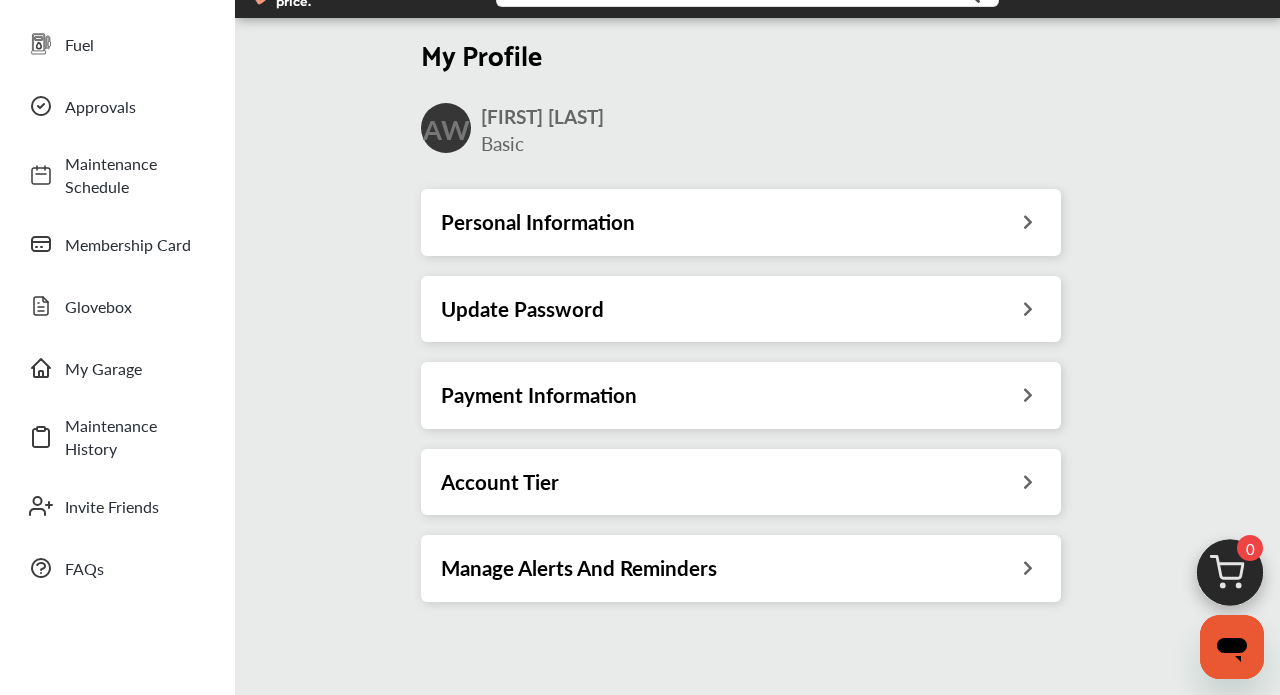 scroll, scrollTop: 104, scrollLeft: 0, axis: vertical 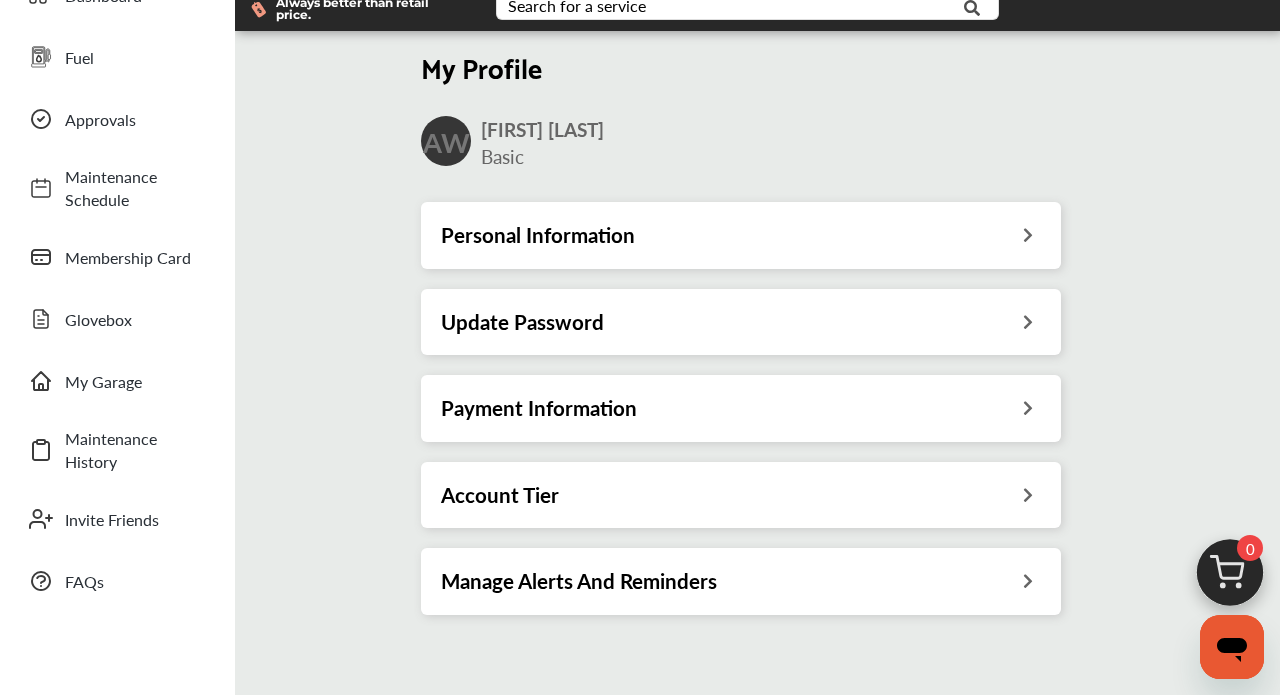 click on "Personal Information" at bounding box center (741, 235) 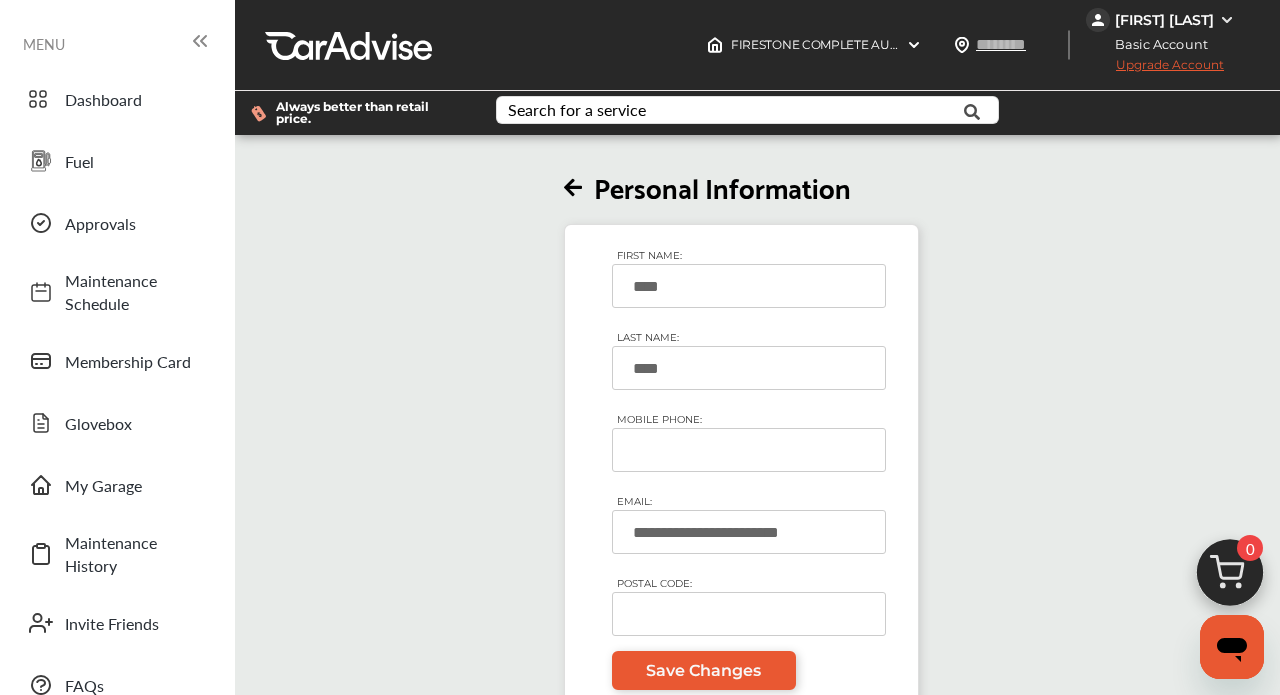 scroll, scrollTop: 0, scrollLeft: 0, axis: both 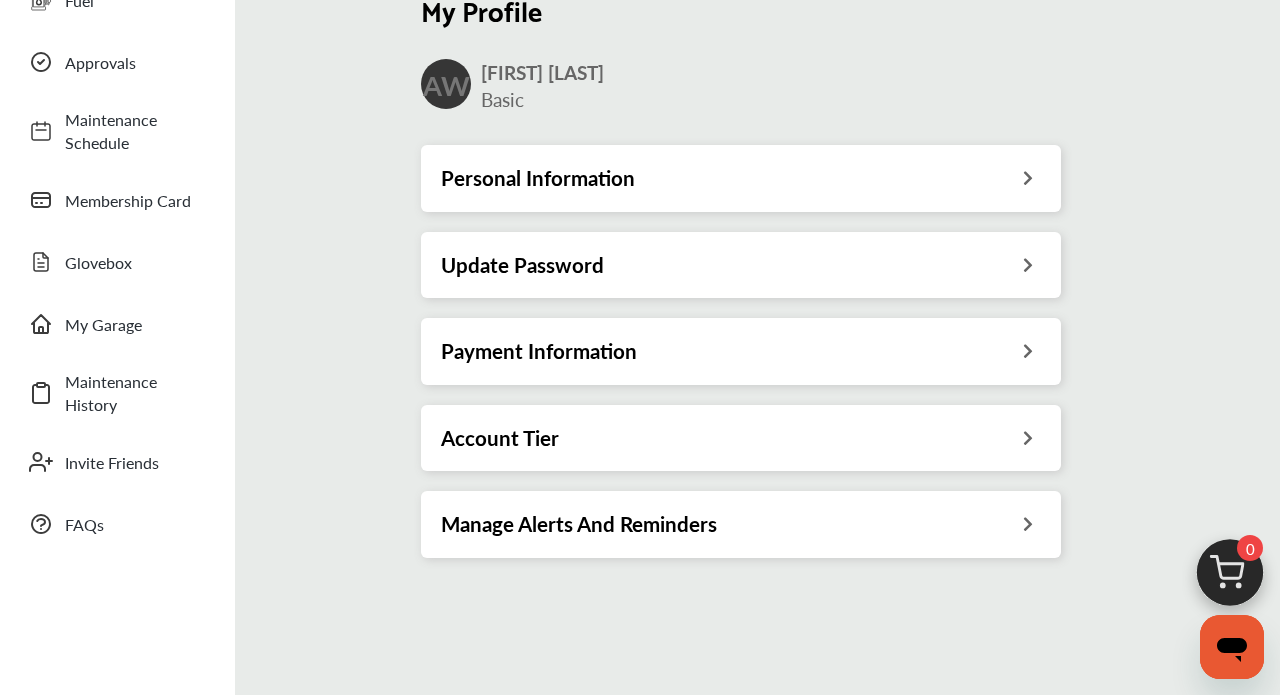 click on "Payment Information" at bounding box center [741, 351] 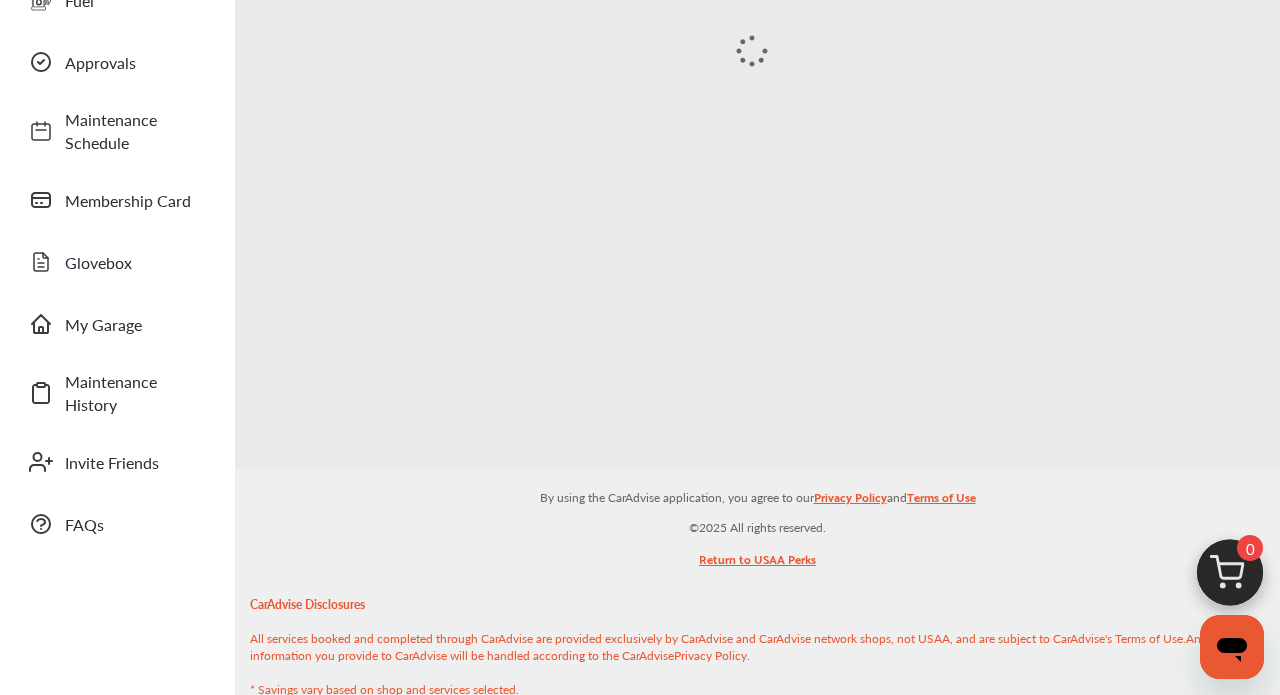 scroll, scrollTop: 0, scrollLeft: 0, axis: both 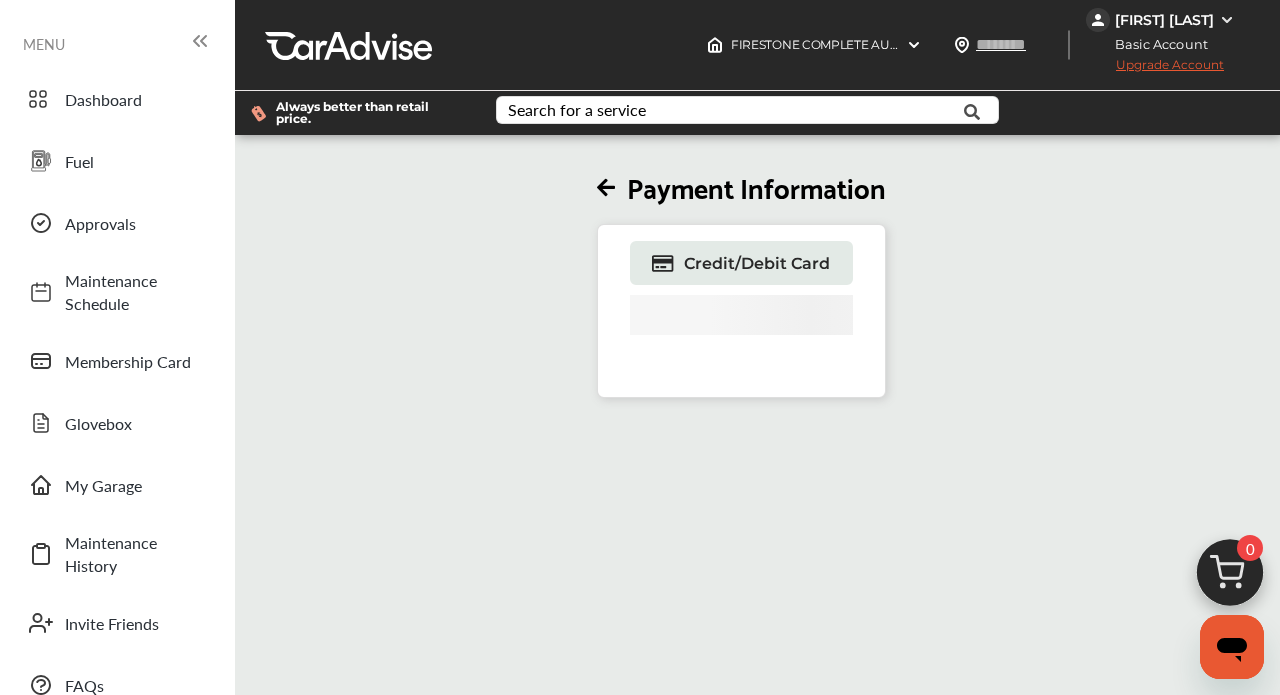 click at bounding box center [606, 188] 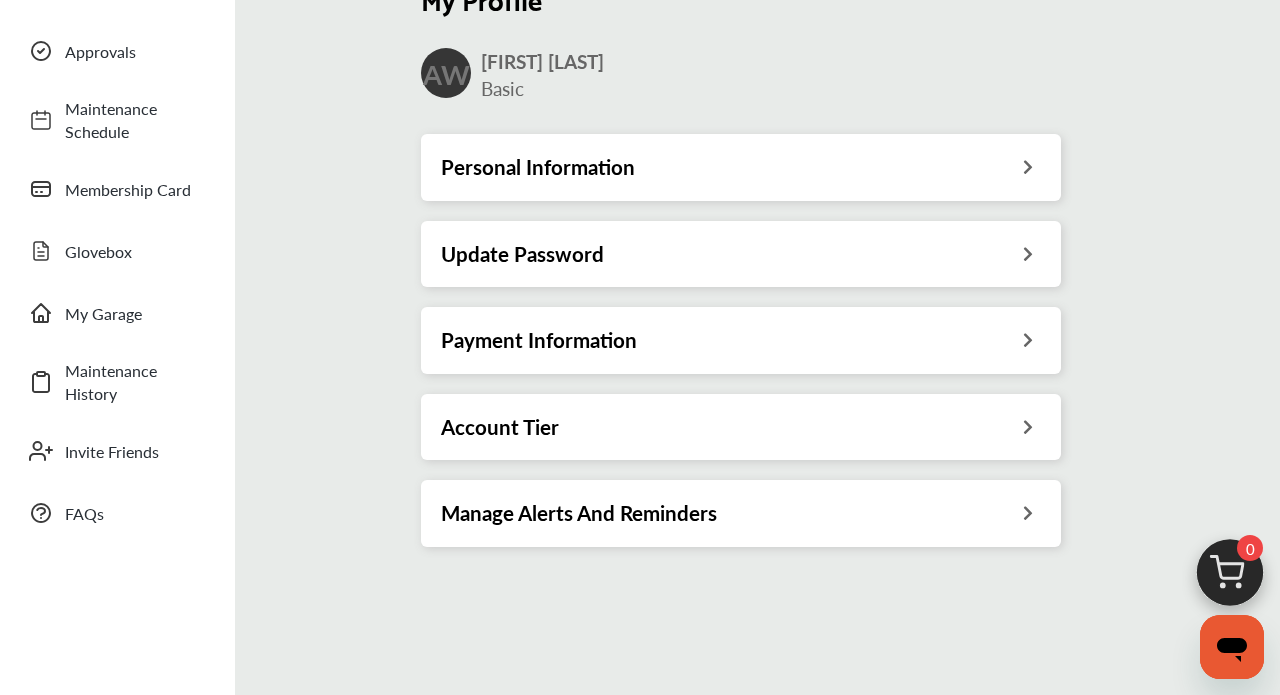 scroll, scrollTop: 440, scrollLeft: 0, axis: vertical 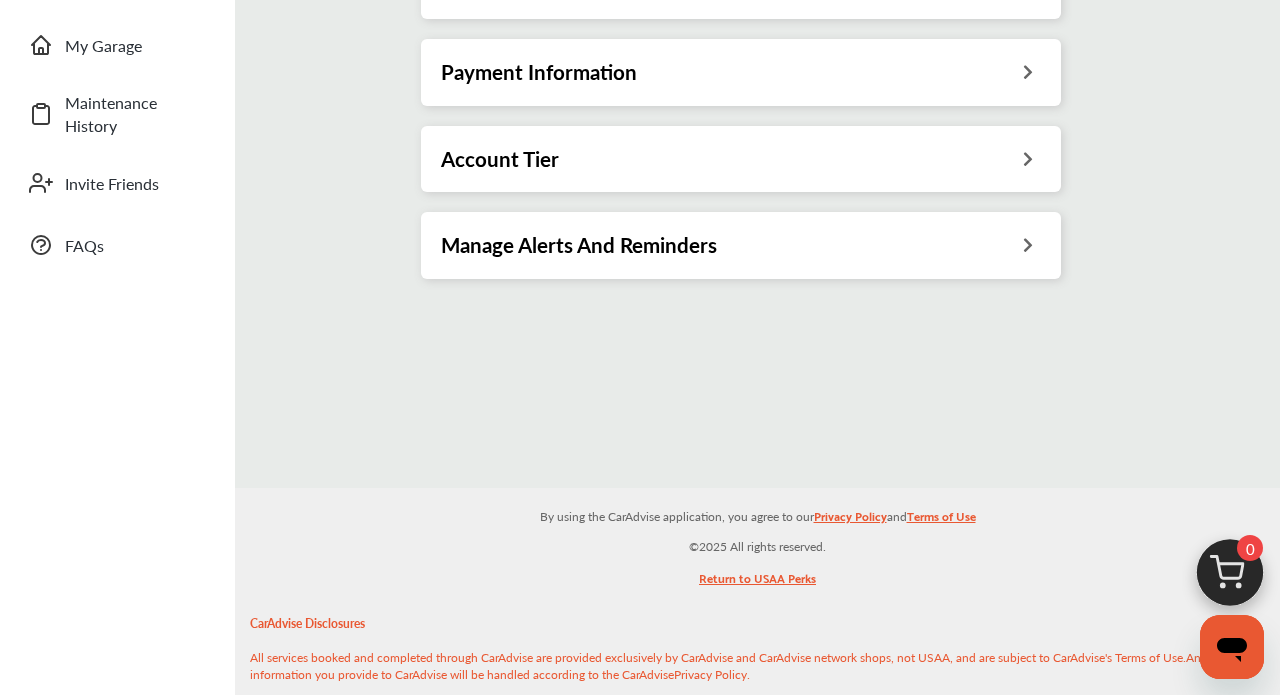 click on "Manage Alerts And Reminders" at bounding box center (579, 245) 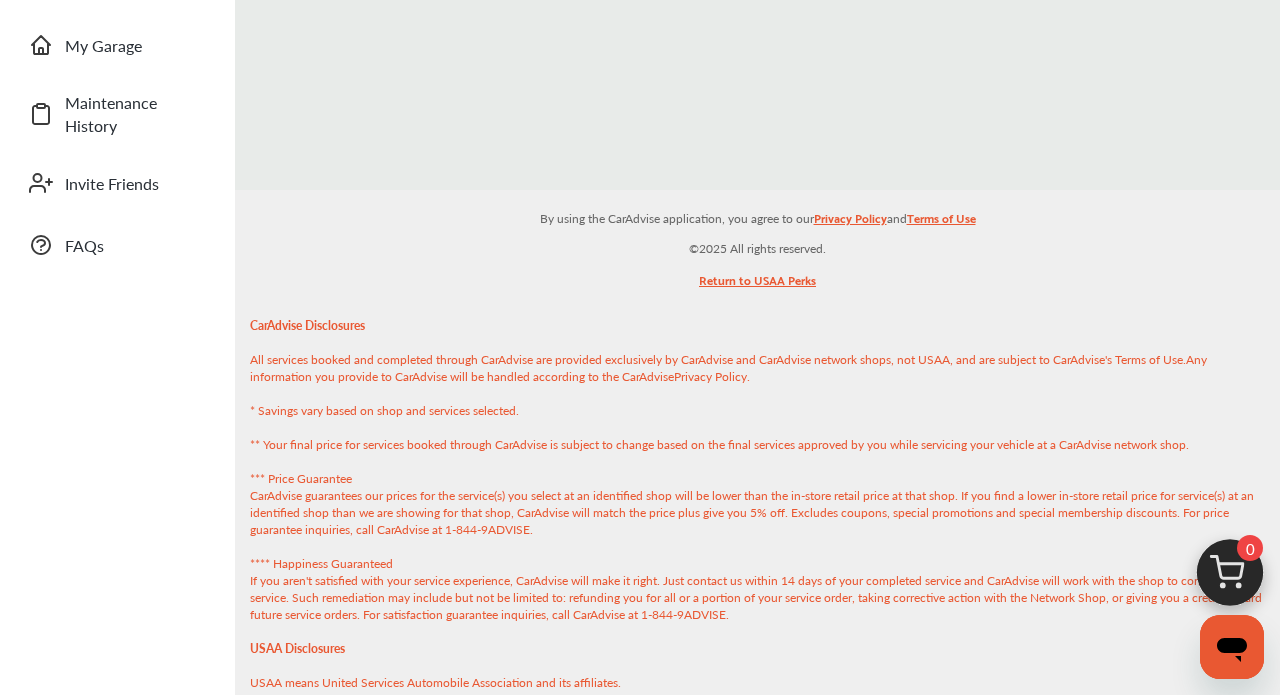 scroll, scrollTop: 0, scrollLeft: 0, axis: both 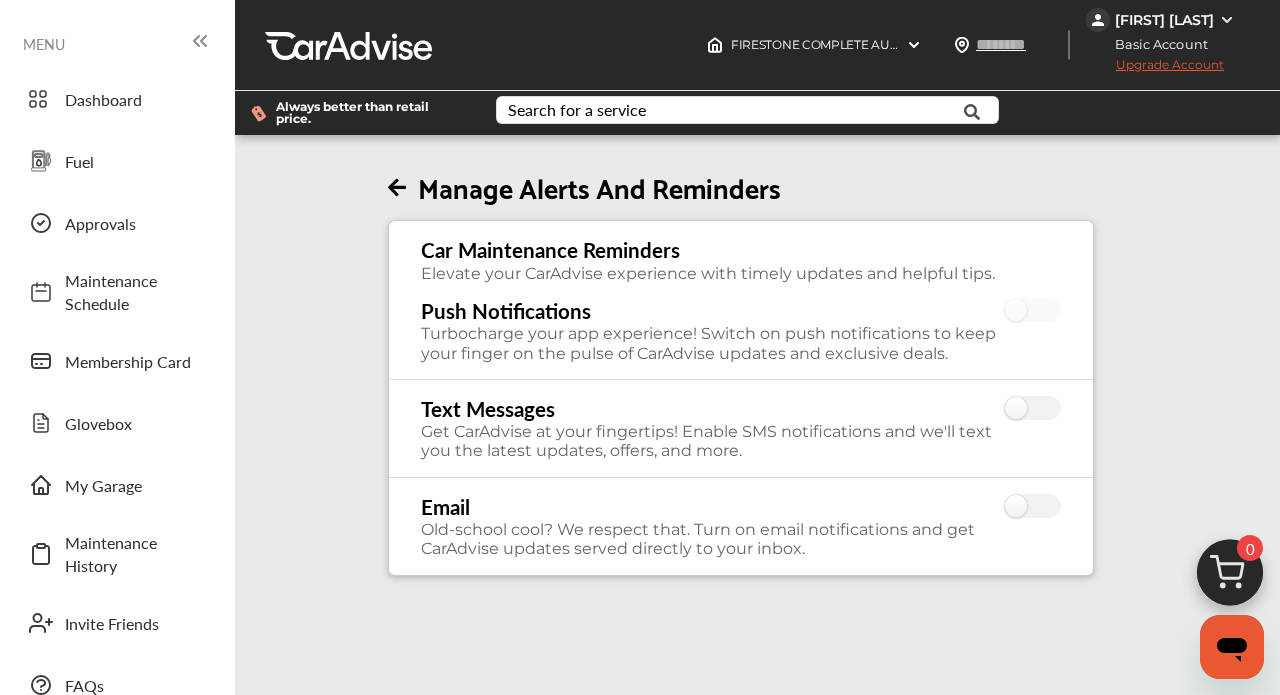 click at bounding box center (397, 188) 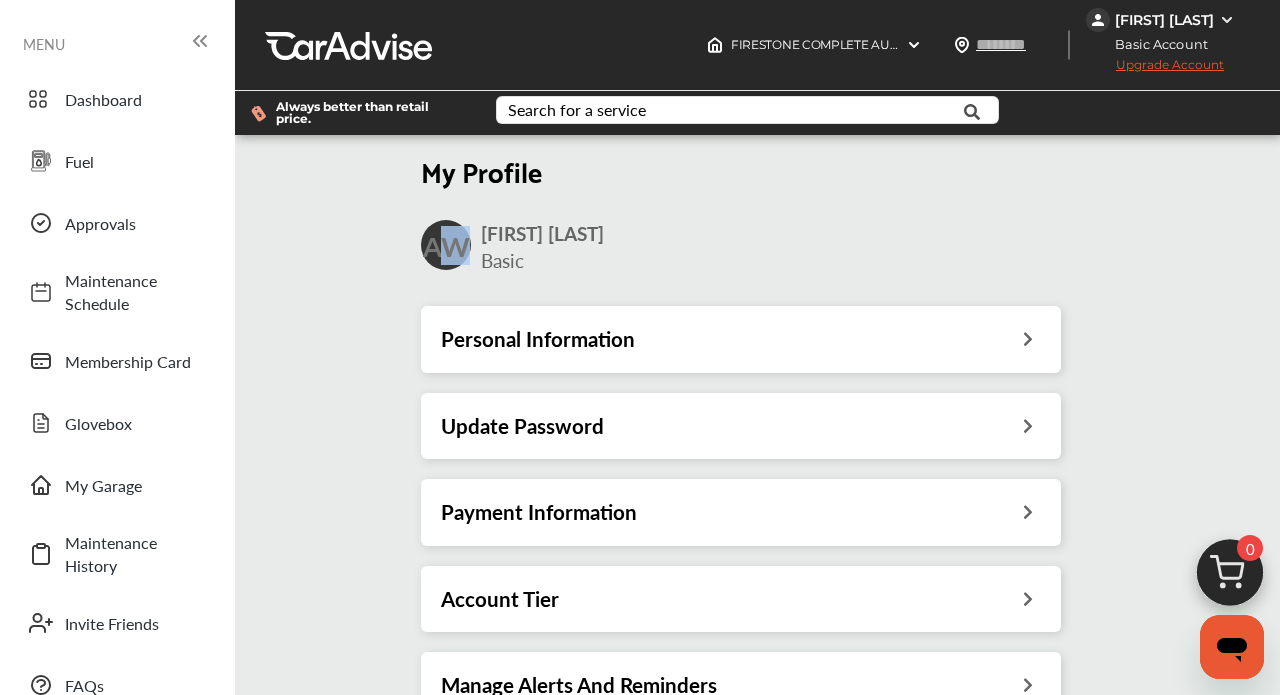 click on "AW" at bounding box center (446, 245) 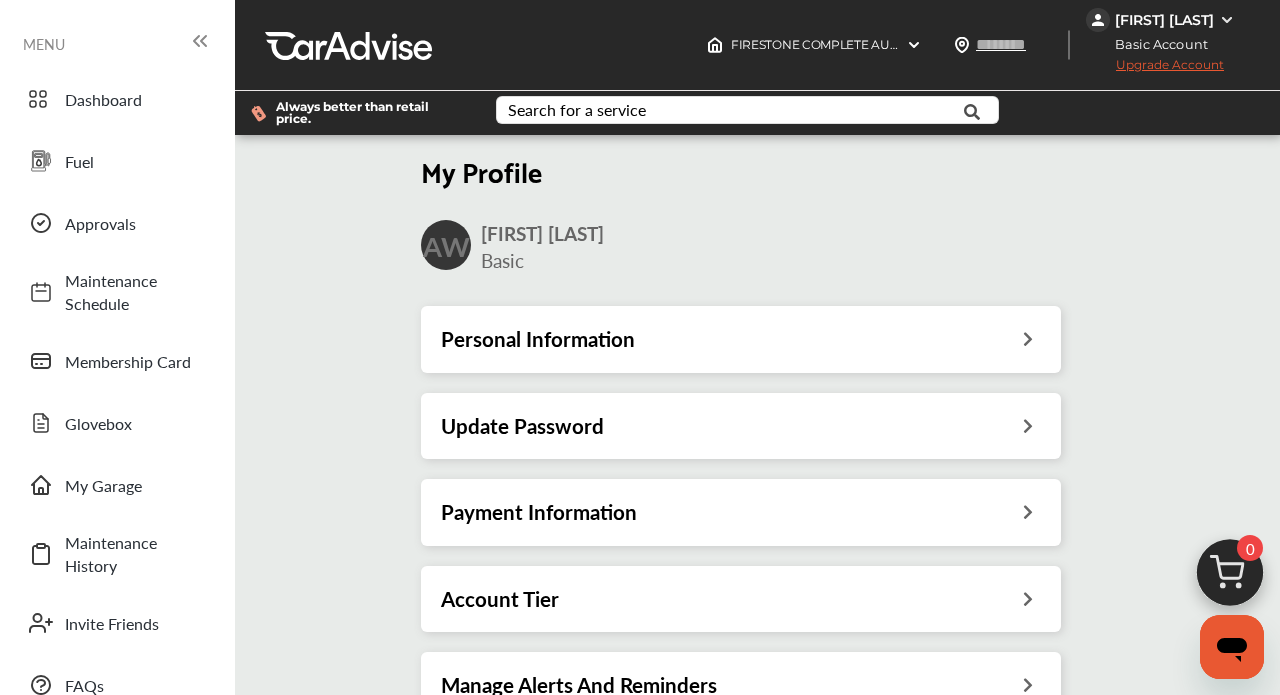 click on "[FIRST]   [LAST] Basic" at bounding box center (722, 247) 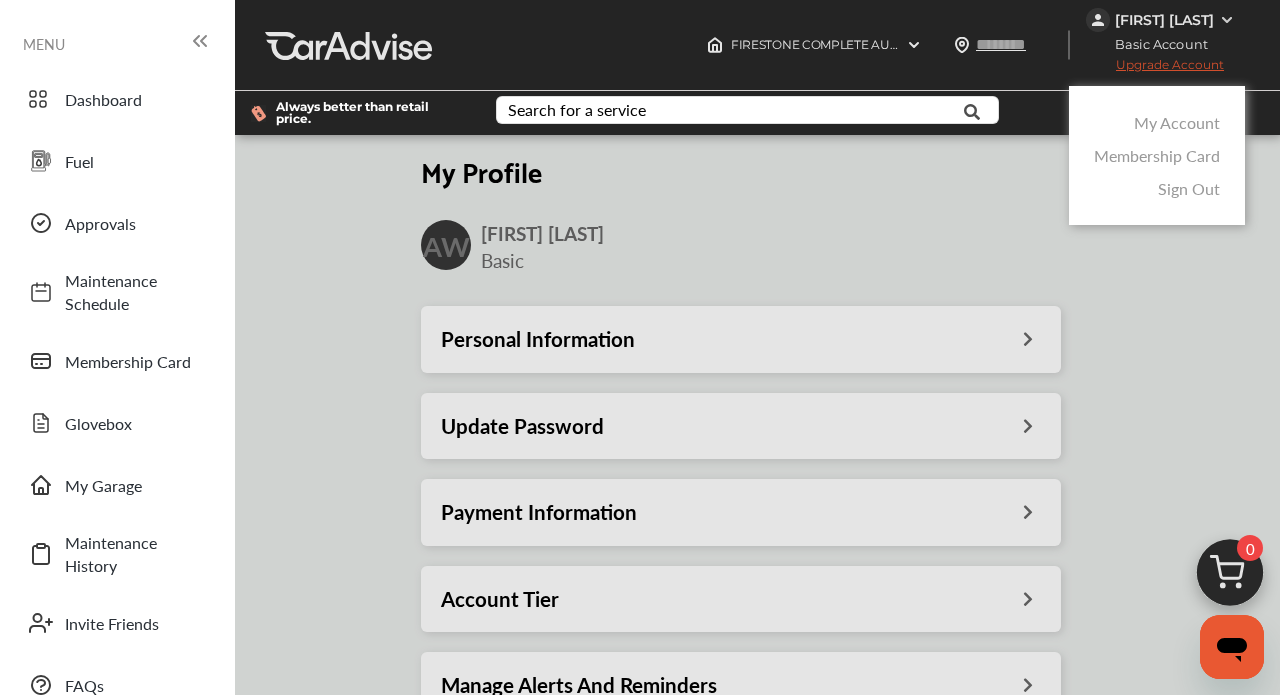 click on "Sign Out" at bounding box center (1189, 188) 